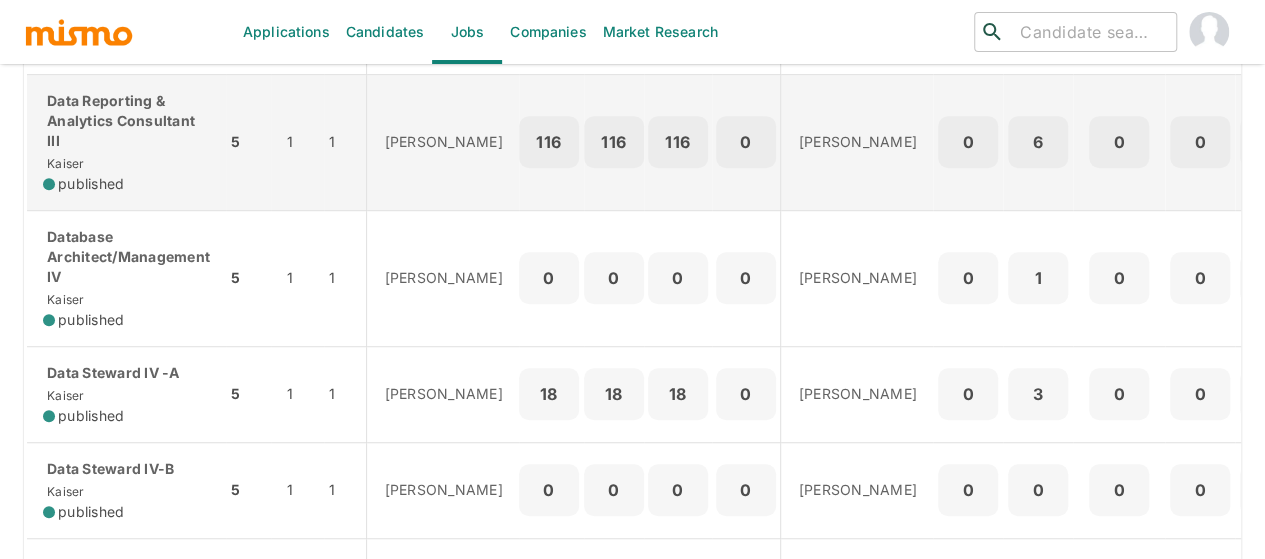 scroll, scrollTop: 600, scrollLeft: 0, axis: vertical 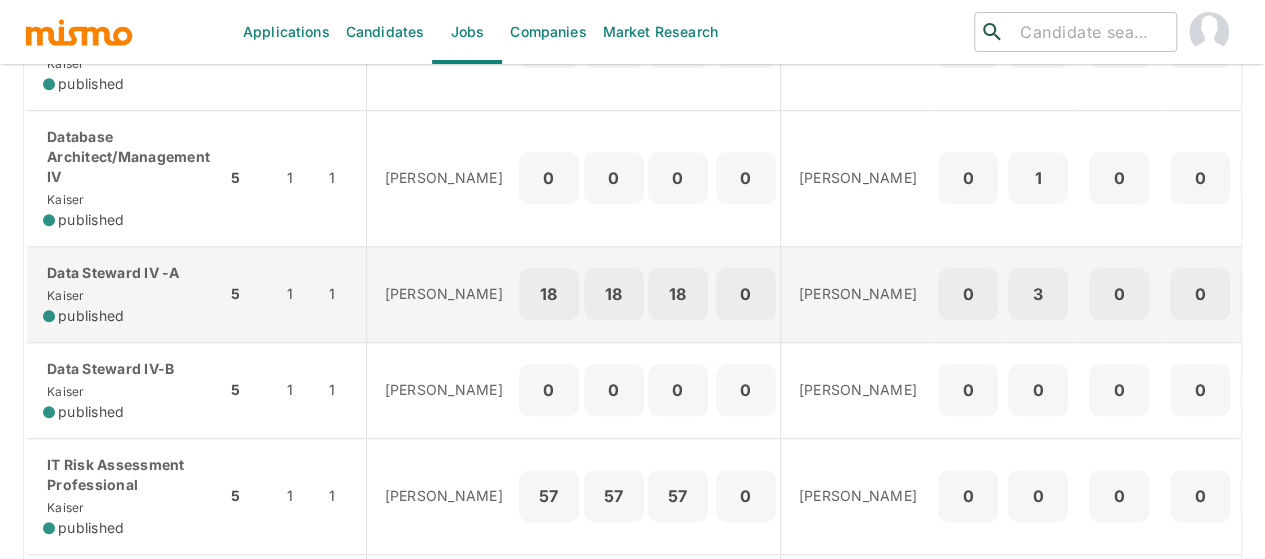 click on "Data Steward IV -A [PERSON_NAME] published" at bounding box center (126, 294) 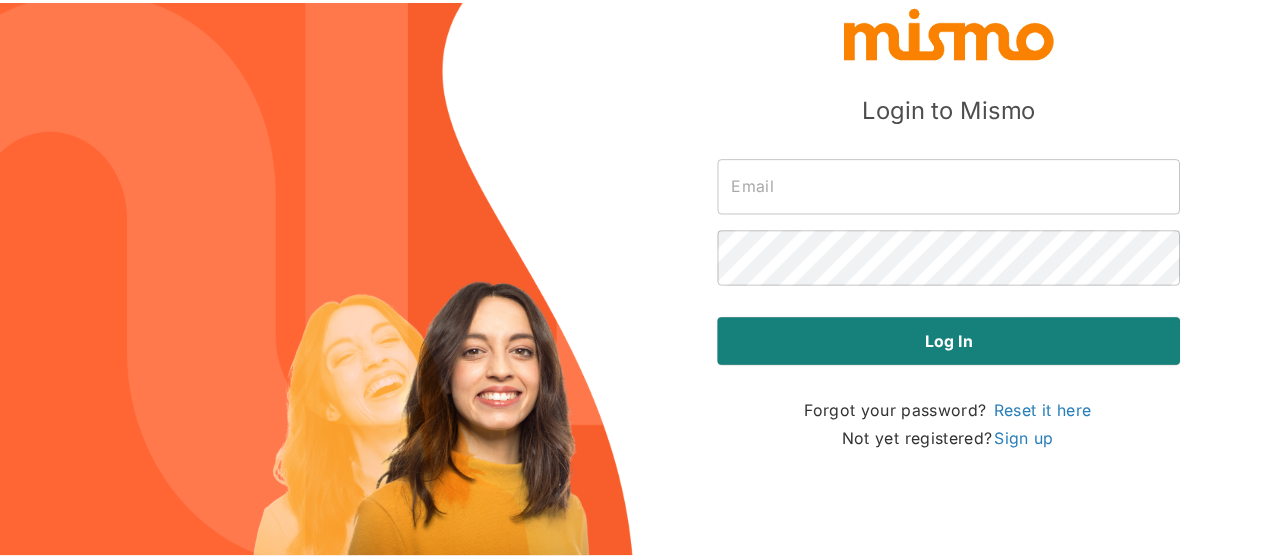 scroll, scrollTop: 0, scrollLeft: 0, axis: both 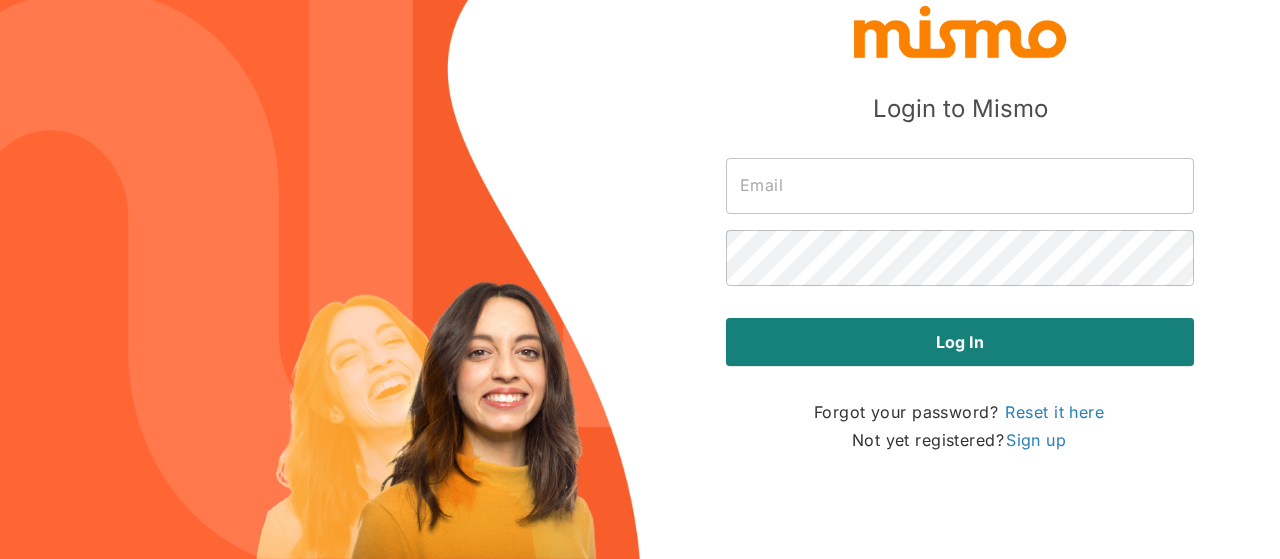 click at bounding box center [960, 186] 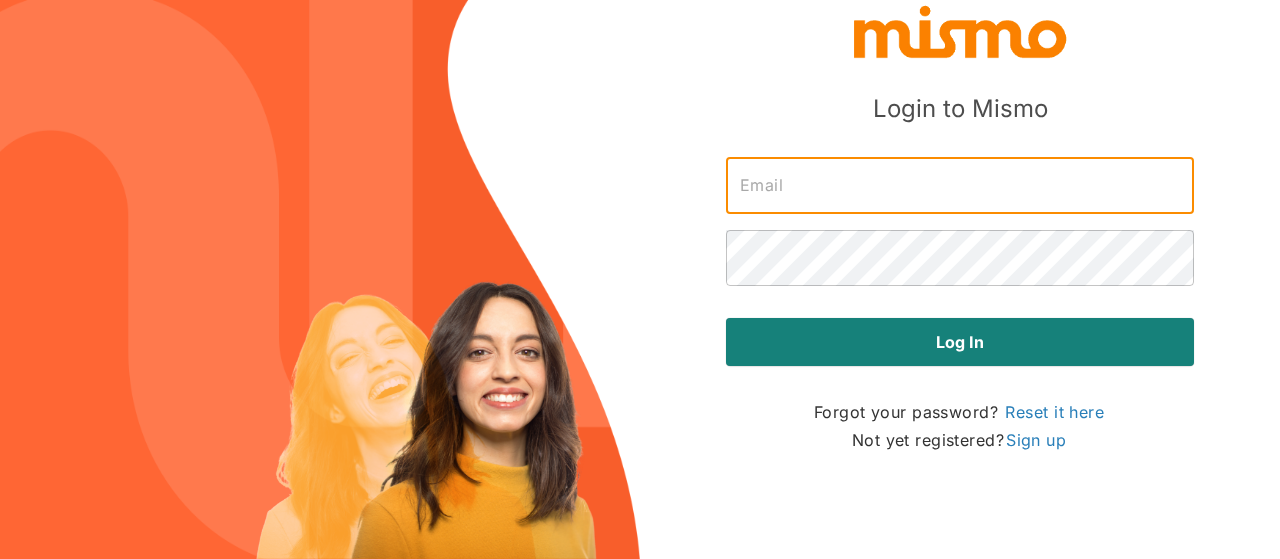 type on "[PERSON_NAME][EMAIL_ADDRESS][DOMAIN_NAME]" 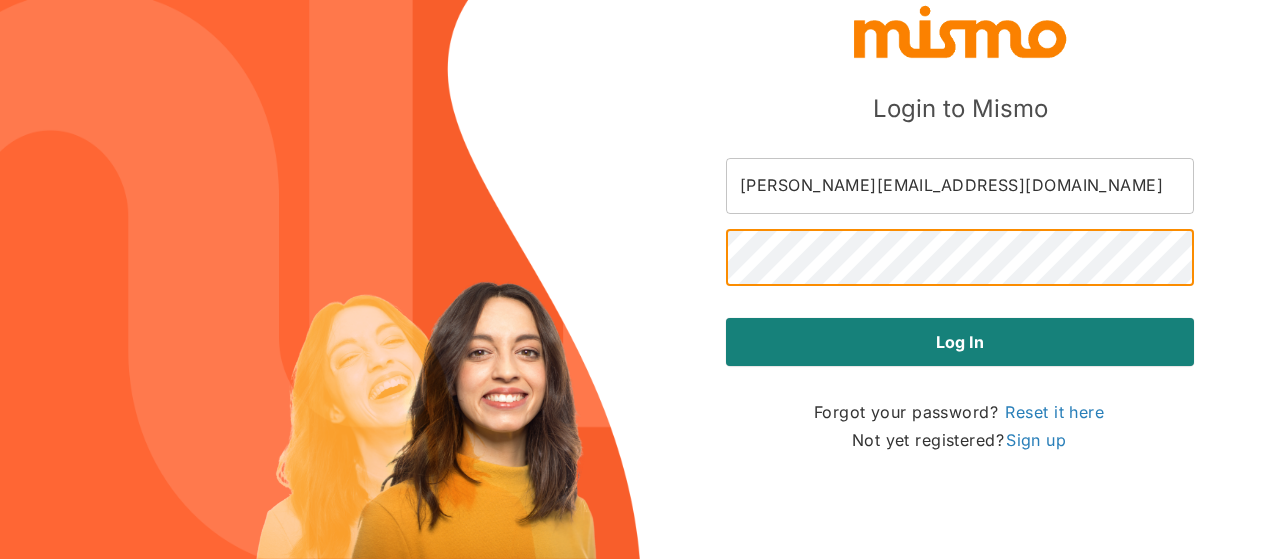 click on "Log in" at bounding box center [960, 342] 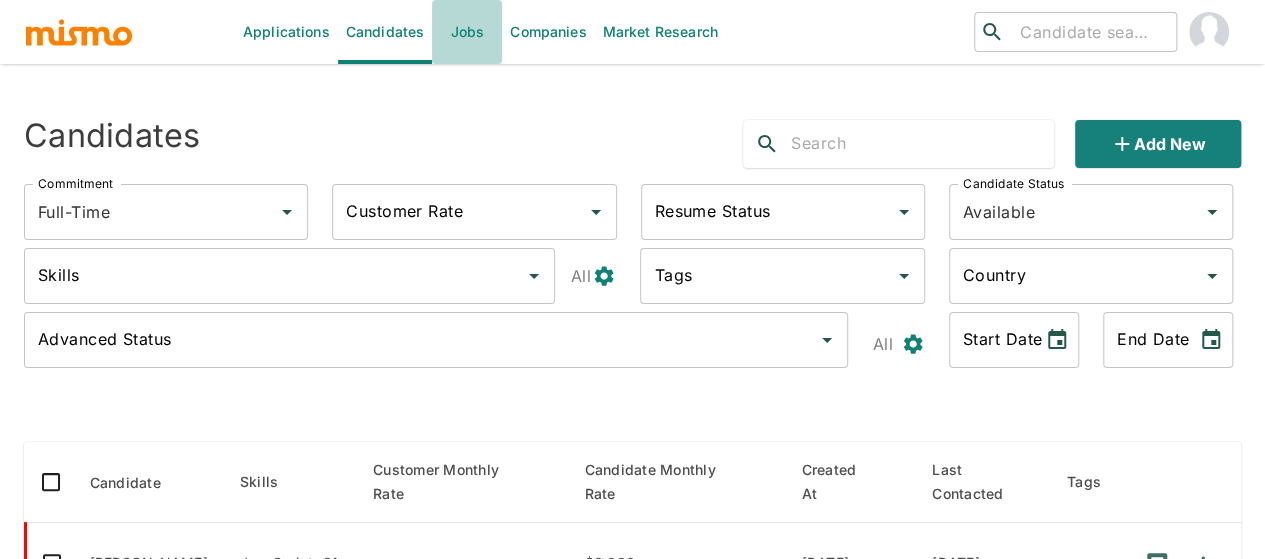 click on "Jobs" at bounding box center [467, 32] 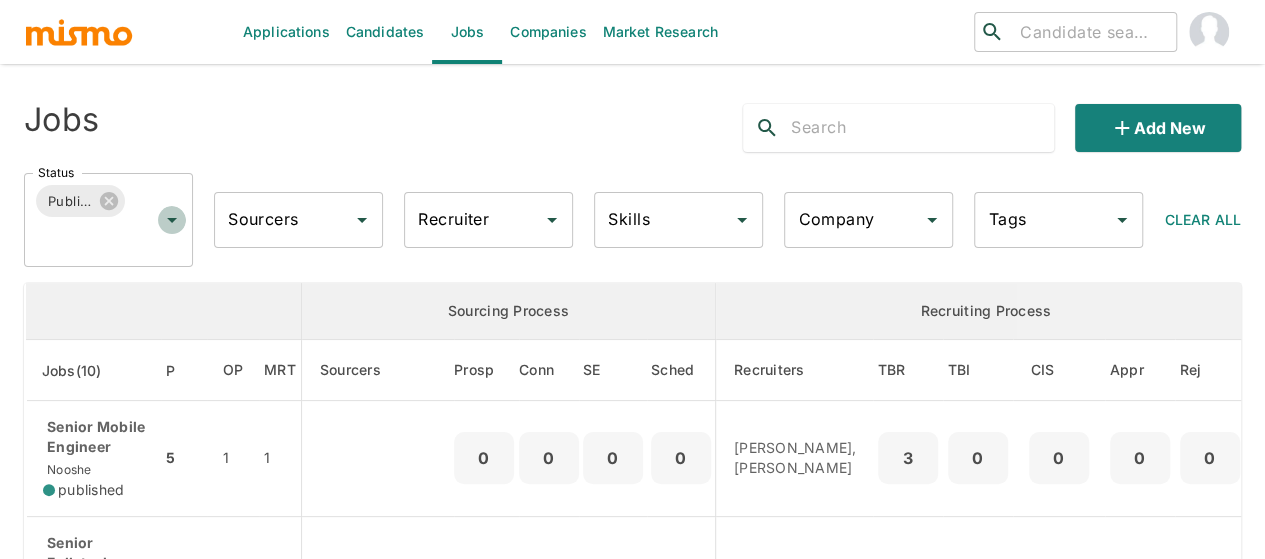 click 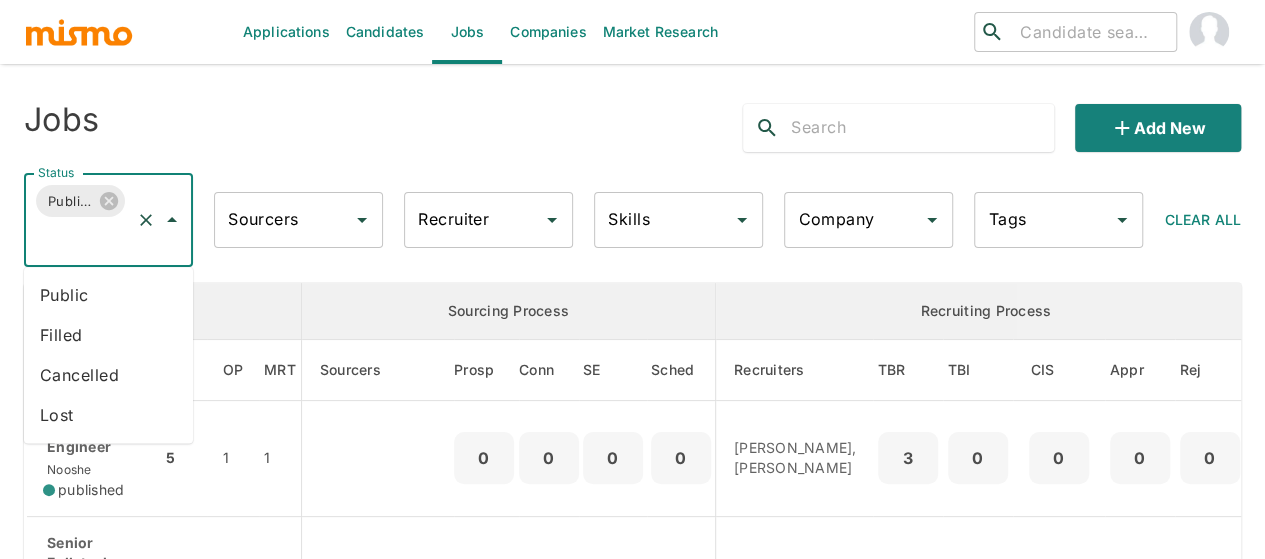 click on "Public" at bounding box center (108, 295) 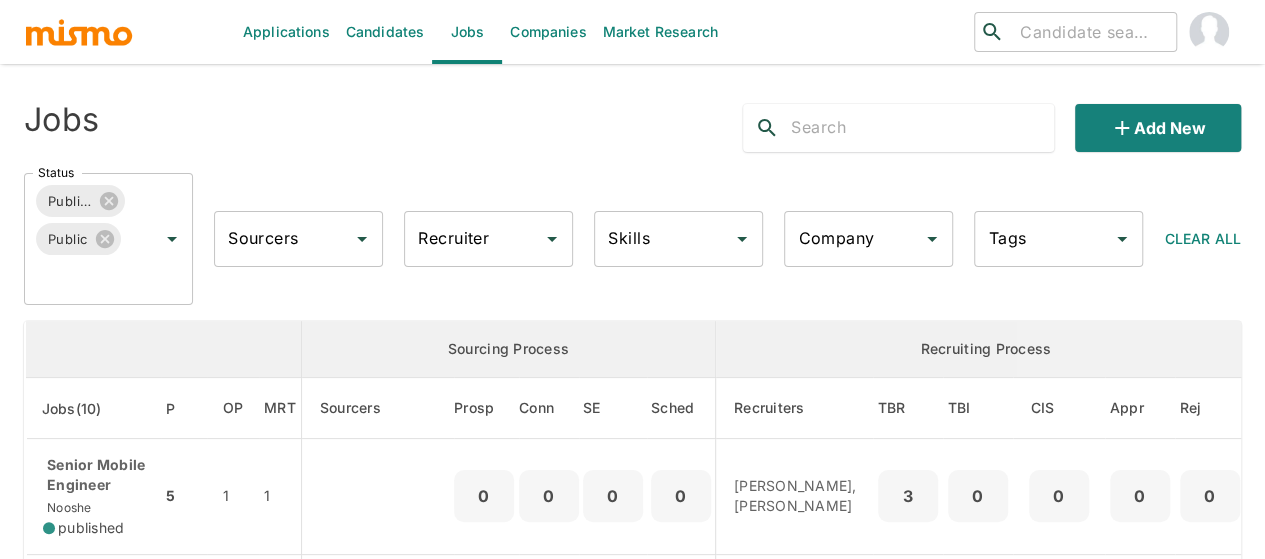 click on "Recruiter" at bounding box center [473, 239] 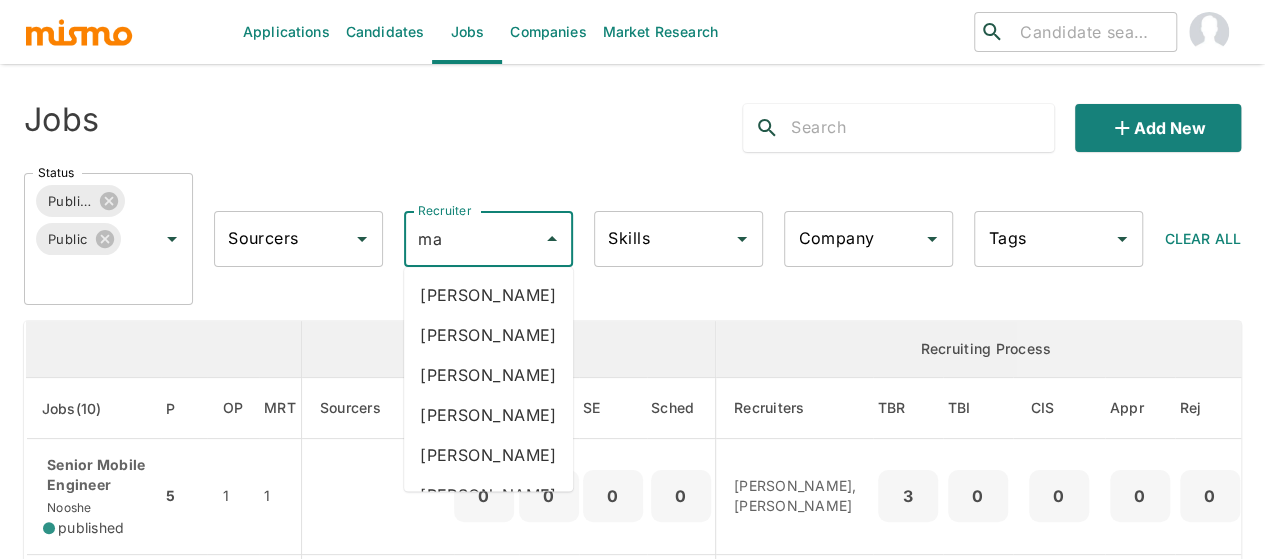 type on "mai" 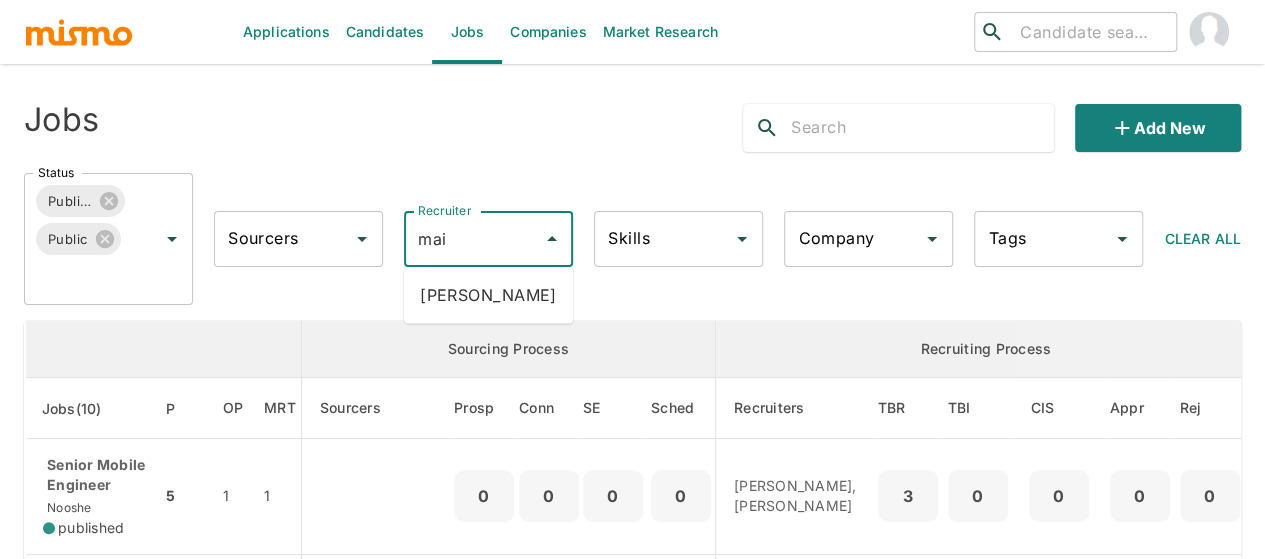 click on "Maia Reyes" at bounding box center [488, 295] 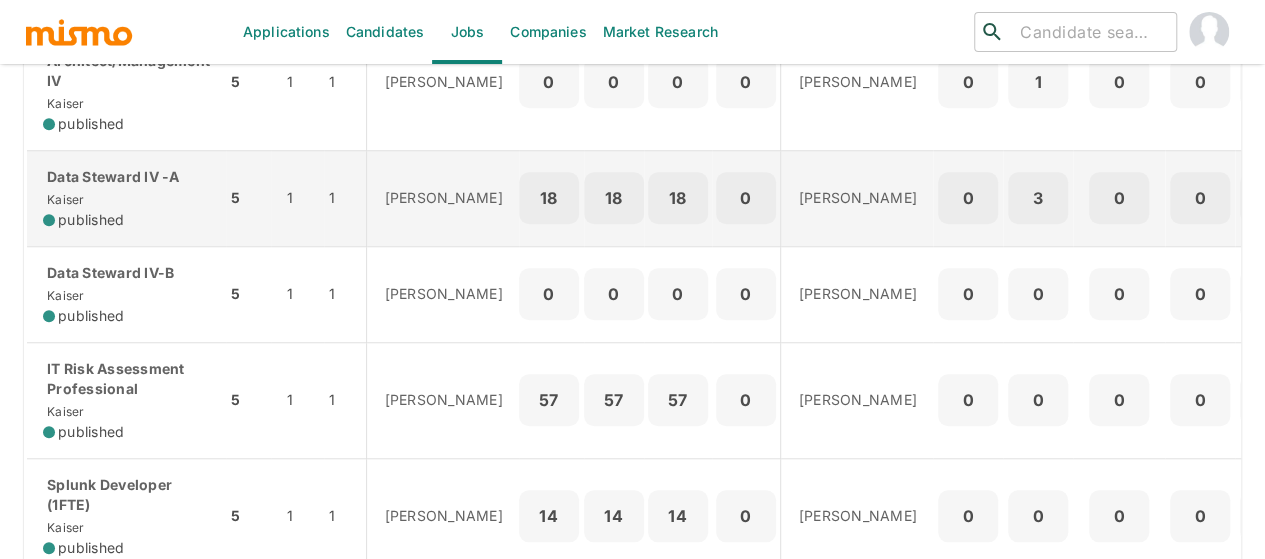 scroll, scrollTop: 600, scrollLeft: 0, axis: vertical 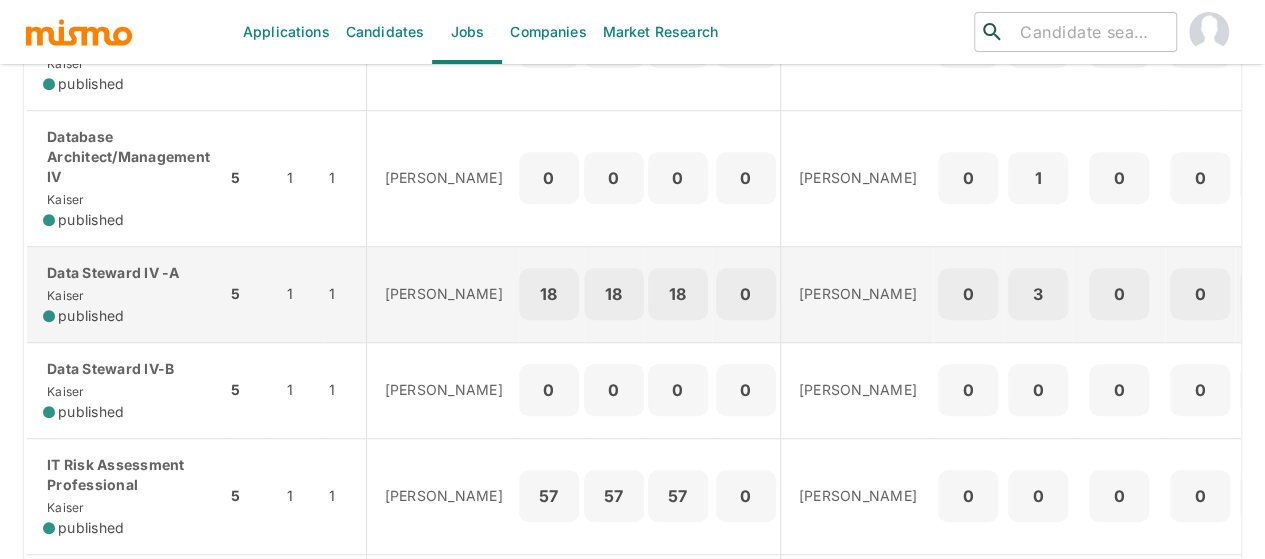 click on "Data Steward IV -A" at bounding box center (126, 273) 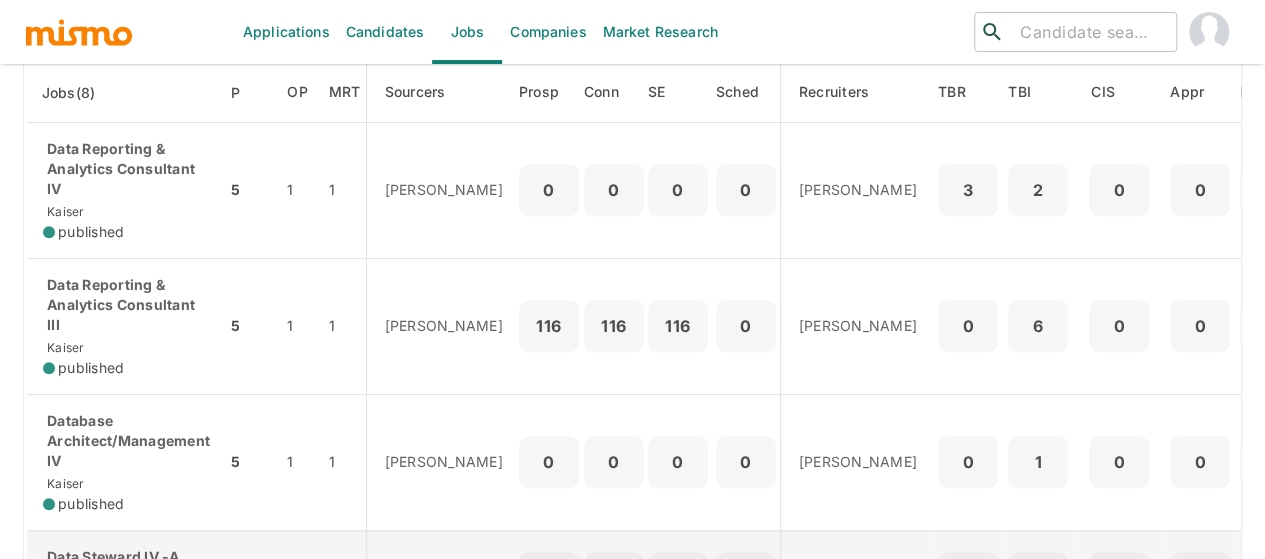 scroll, scrollTop: 0, scrollLeft: 0, axis: both 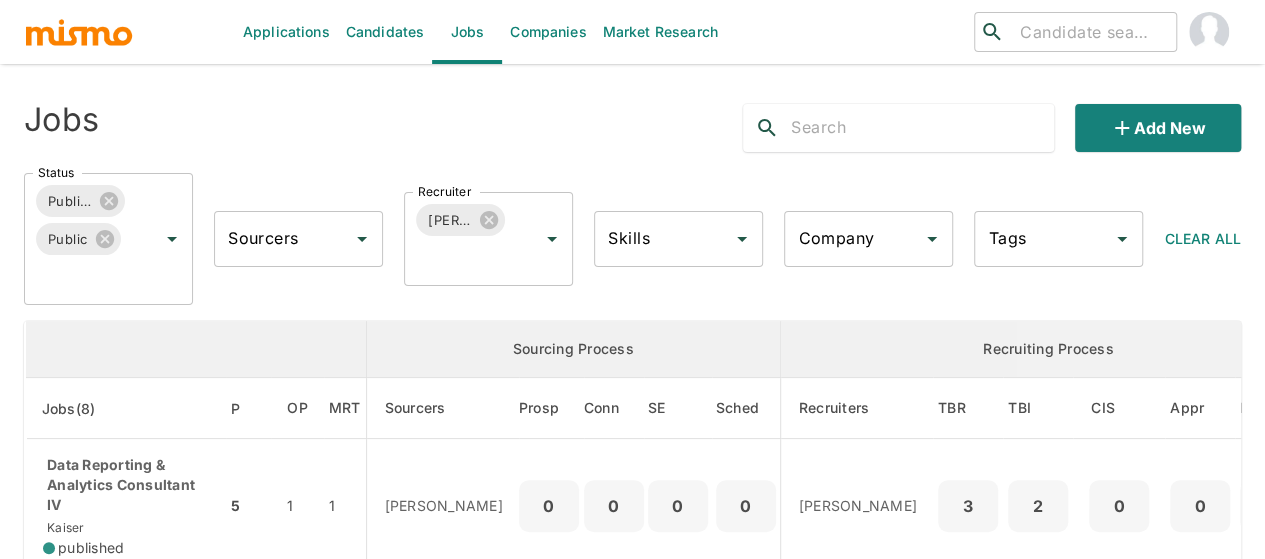 click on "Candidates" at bounding box center [385, 32] 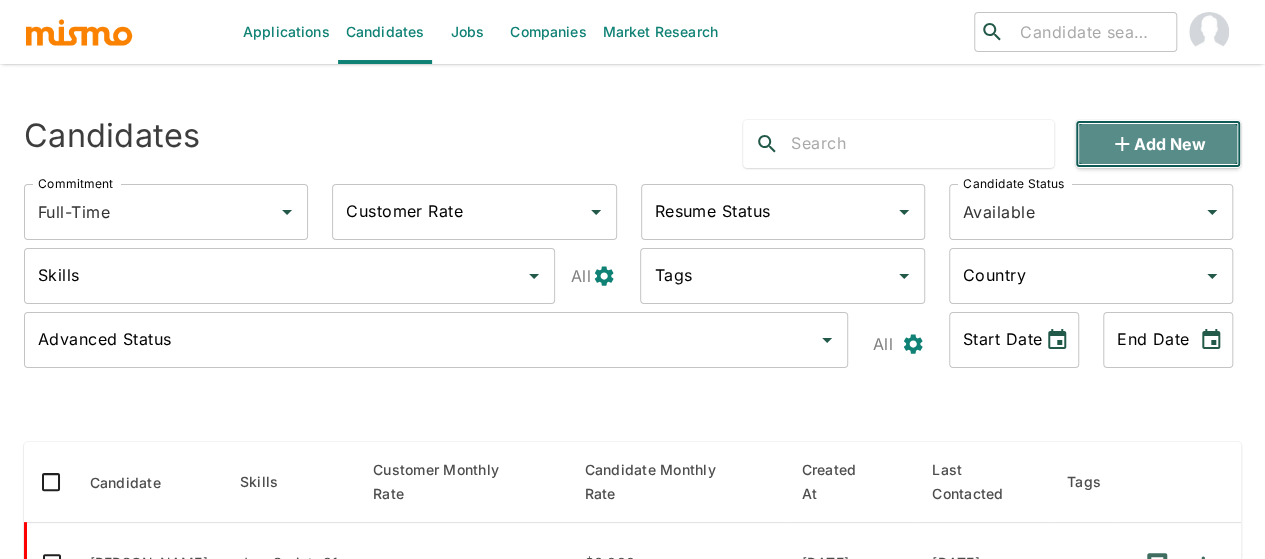 click on "Add new" at bounding box center [1158, 144] 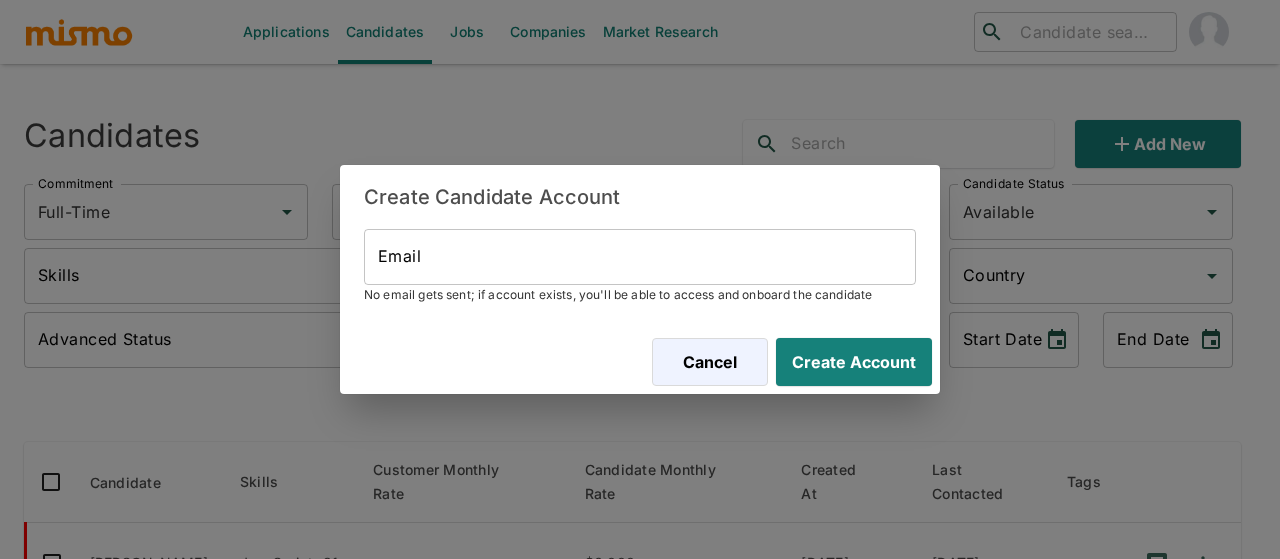 click on "Email" at bounding box center [640, 257] 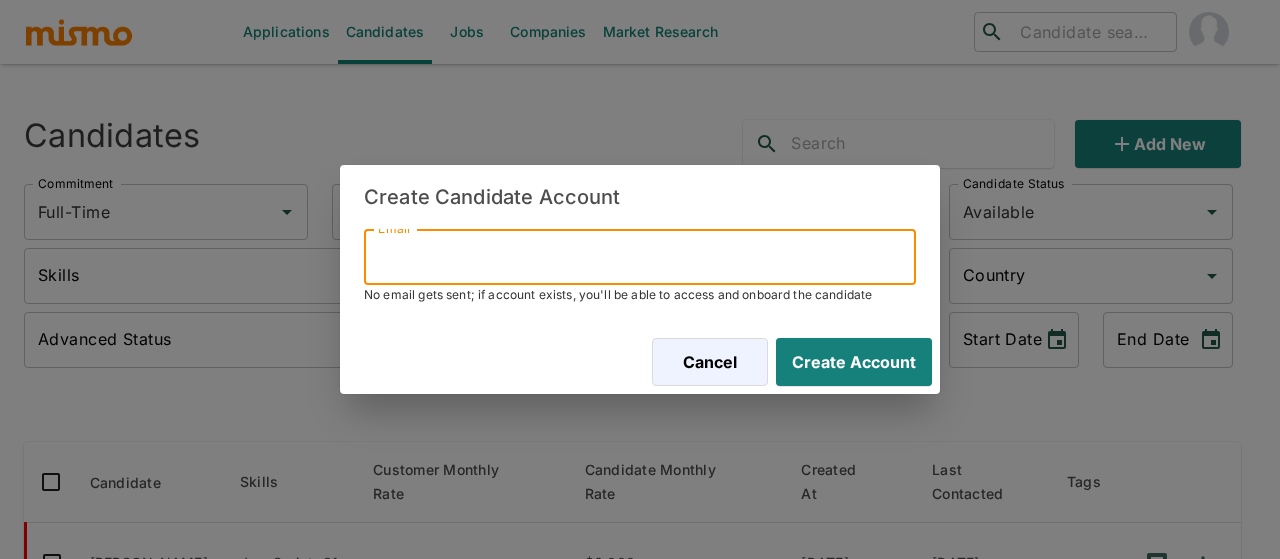 paste on "esherr77@gmail.com" 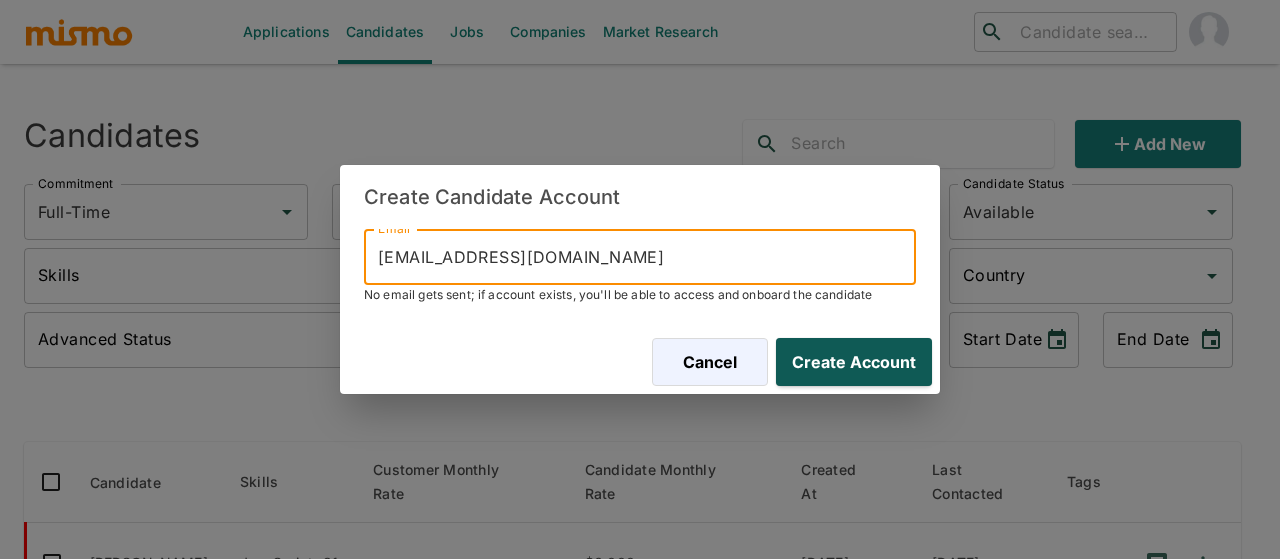 type on "esherr77@gmail.com" 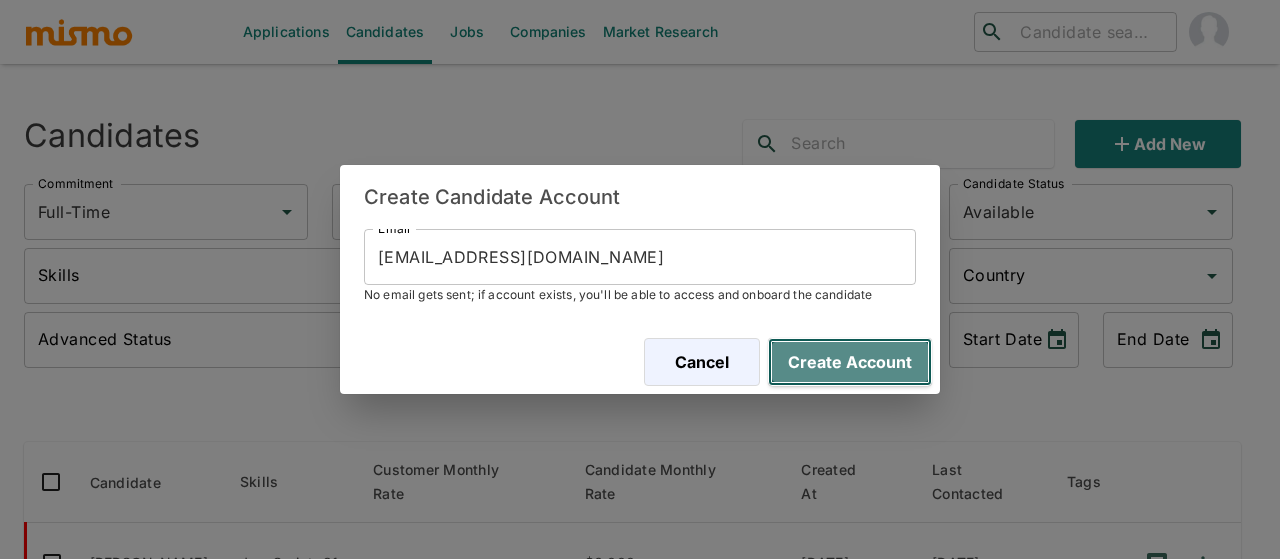 click on "Create Account" at bounding box center [850, 362] 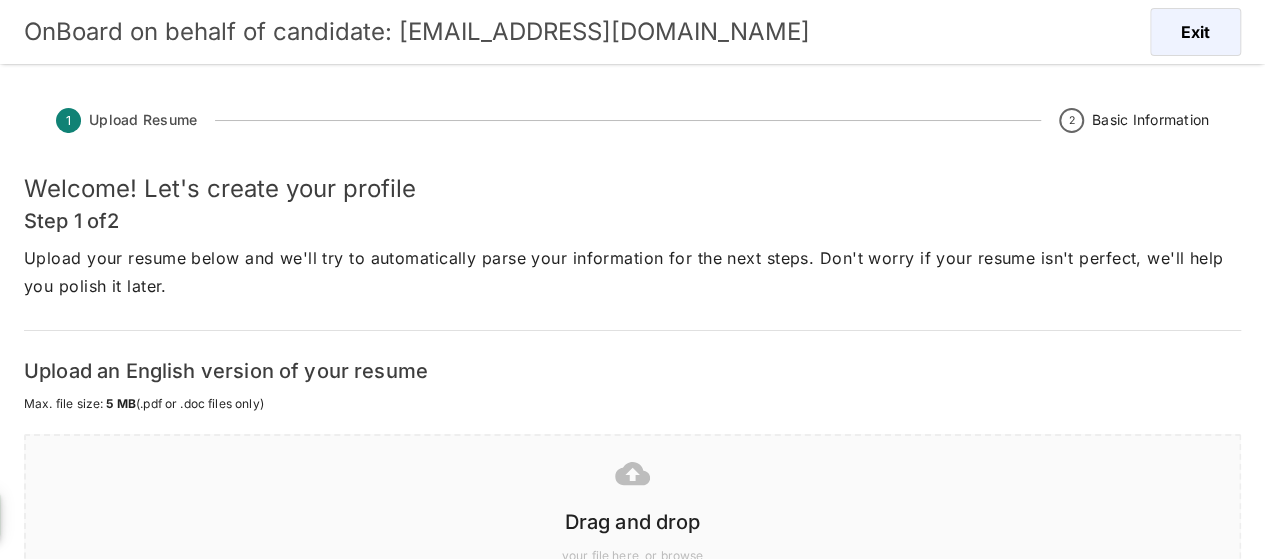 scroll, scrollTop: 148, scrollLeft: 0, axis: vertical 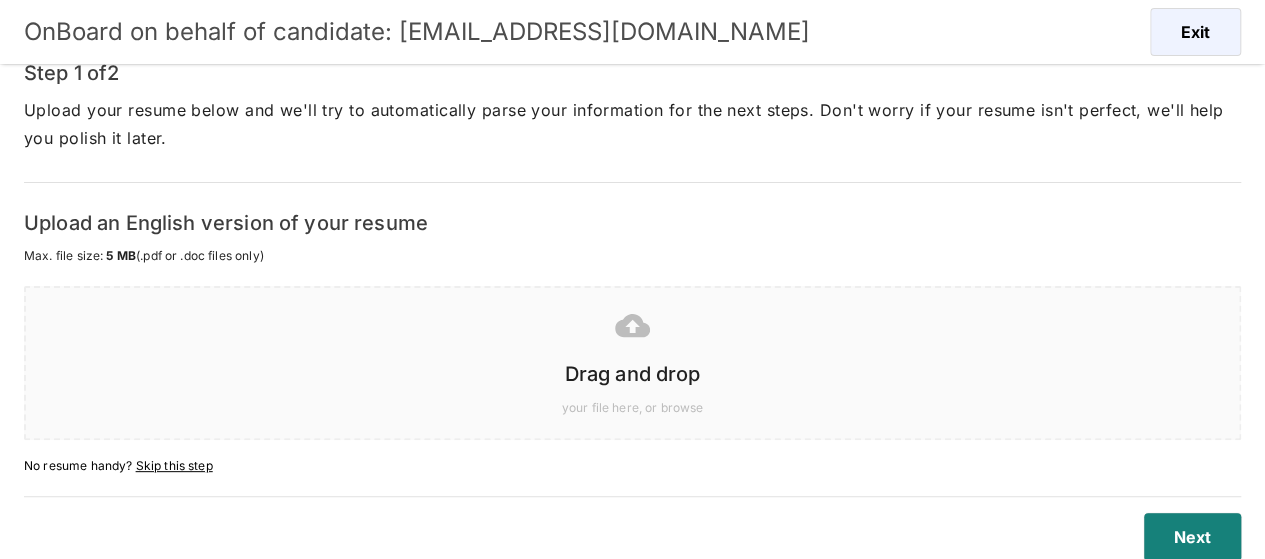 click on "Drag and drop" at bounding box center [632, 374] 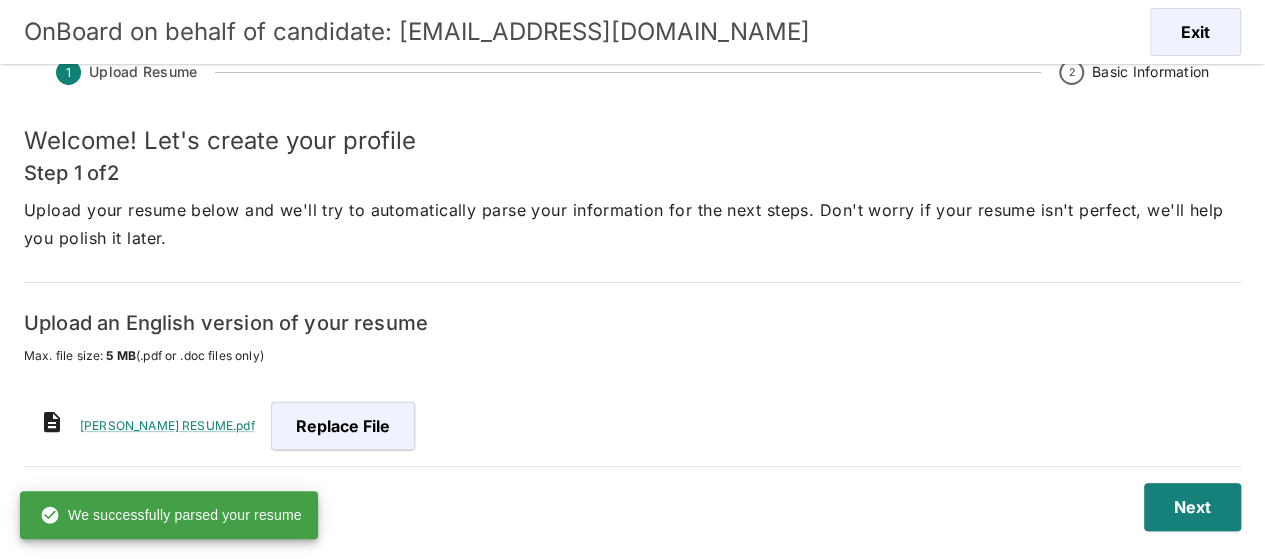scroll, scrollTop: 48, scrollLeft: 0, axis: vertical 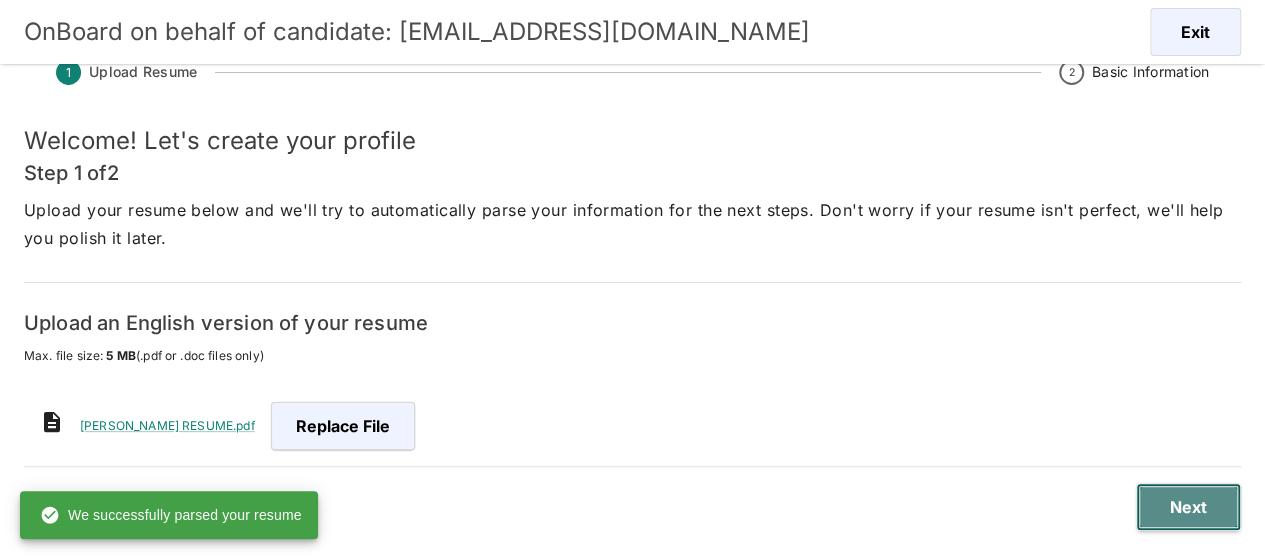 click on "Next" at bounding box center [1188, 507] 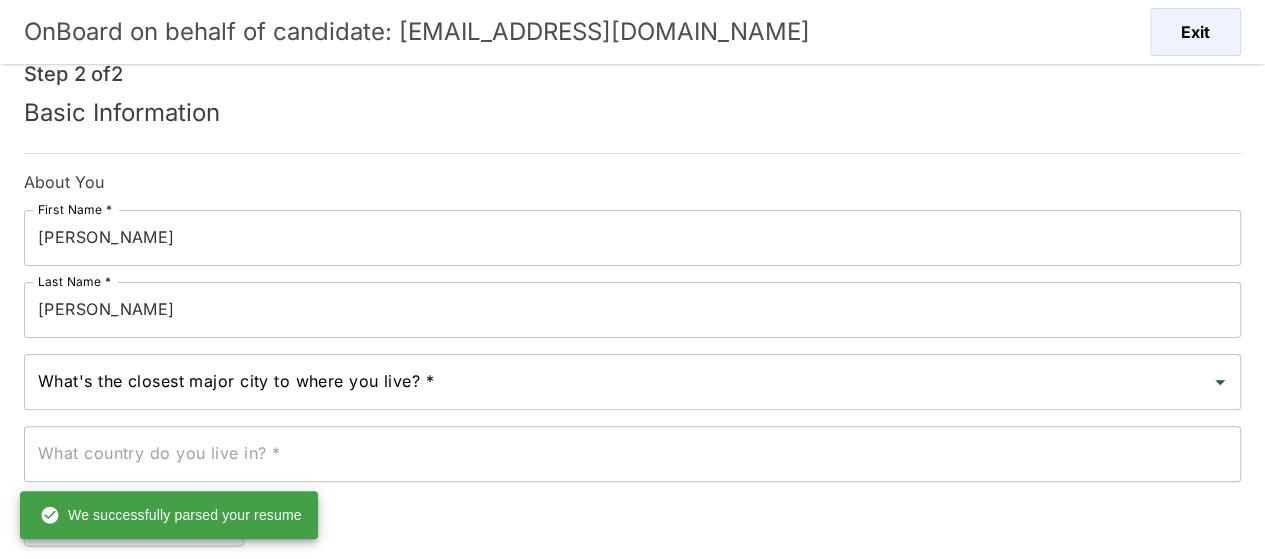 scroll, scrollTop: 148, scrollLeft: 0, axis: vertical 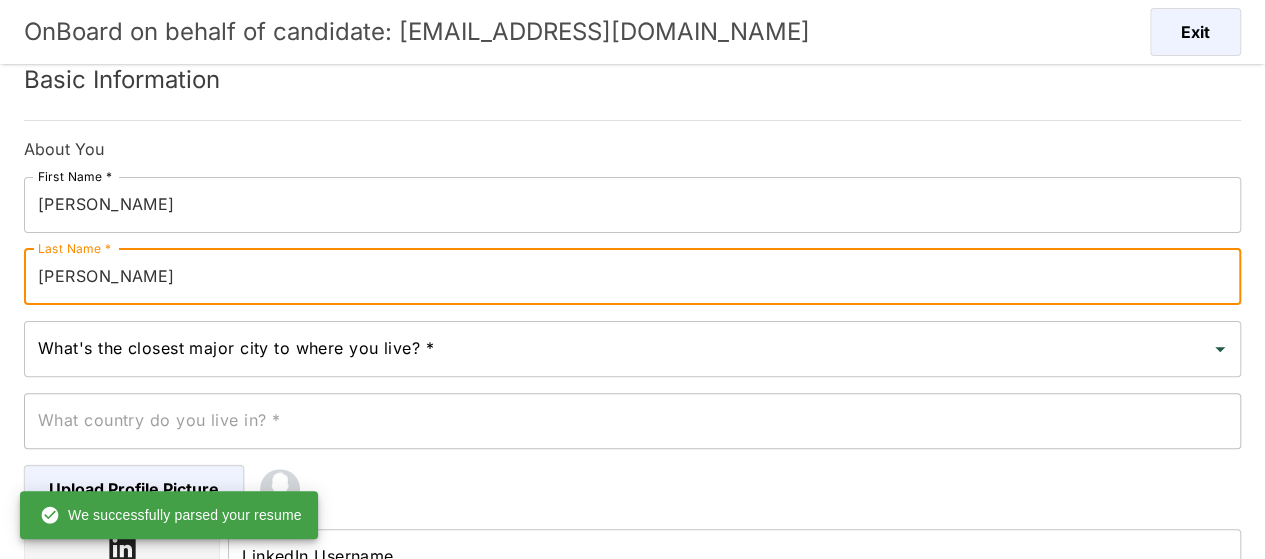 click on "Rodríguez" at bounding box center (632, 277) 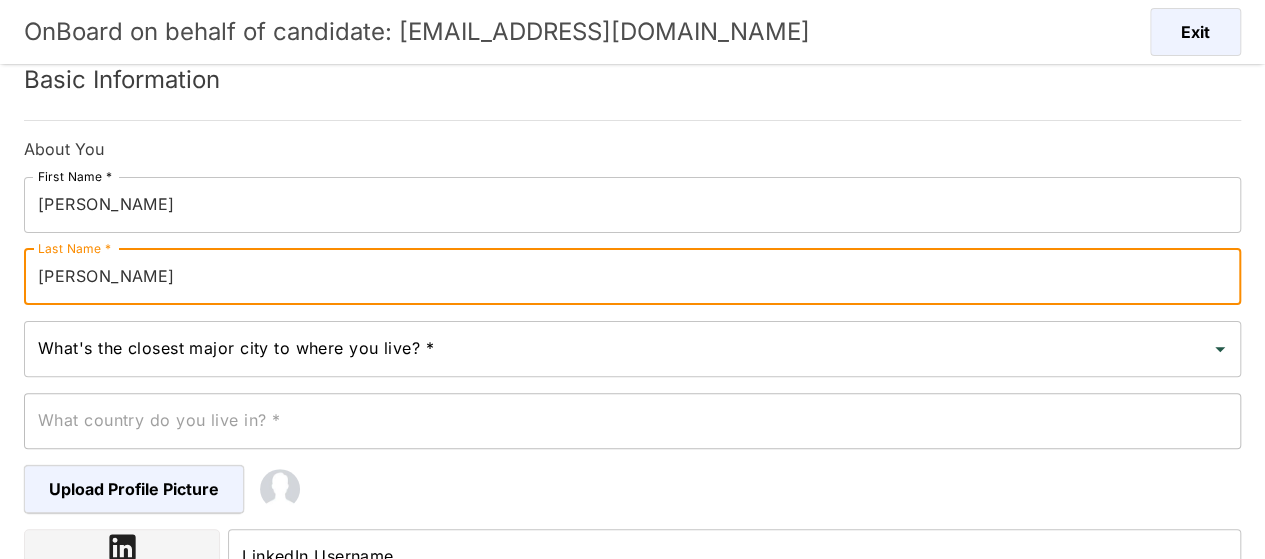 type on "Herrera" 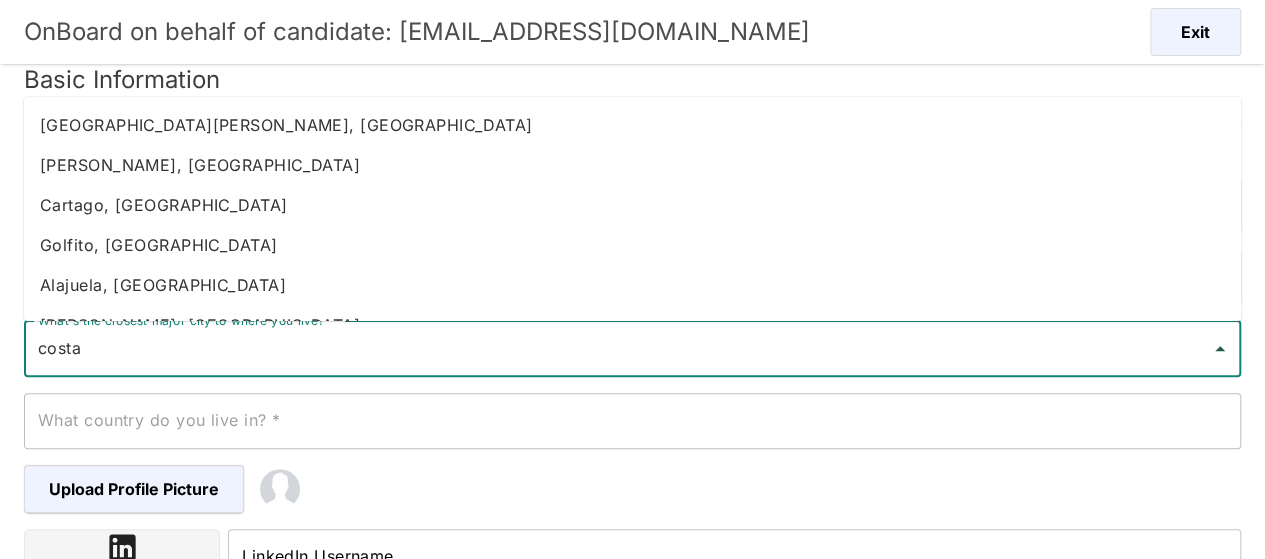 click on "Heredia, Costa Rica" at bounding box center [632, 165] 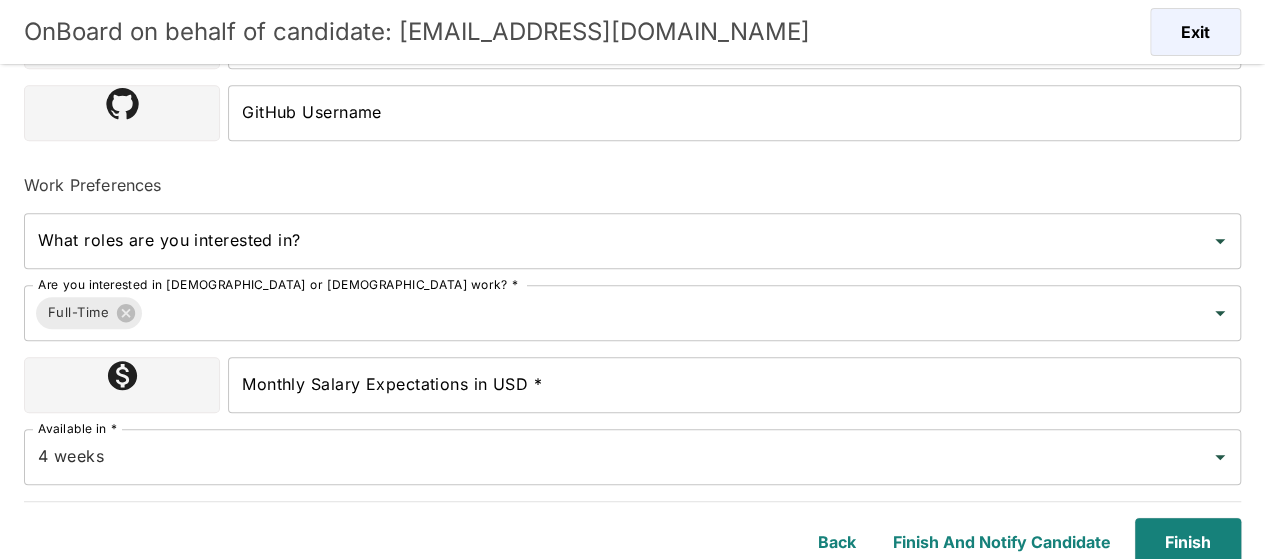 scroll, scrollTop: 670, scrollLeft: 0, axis: vertical 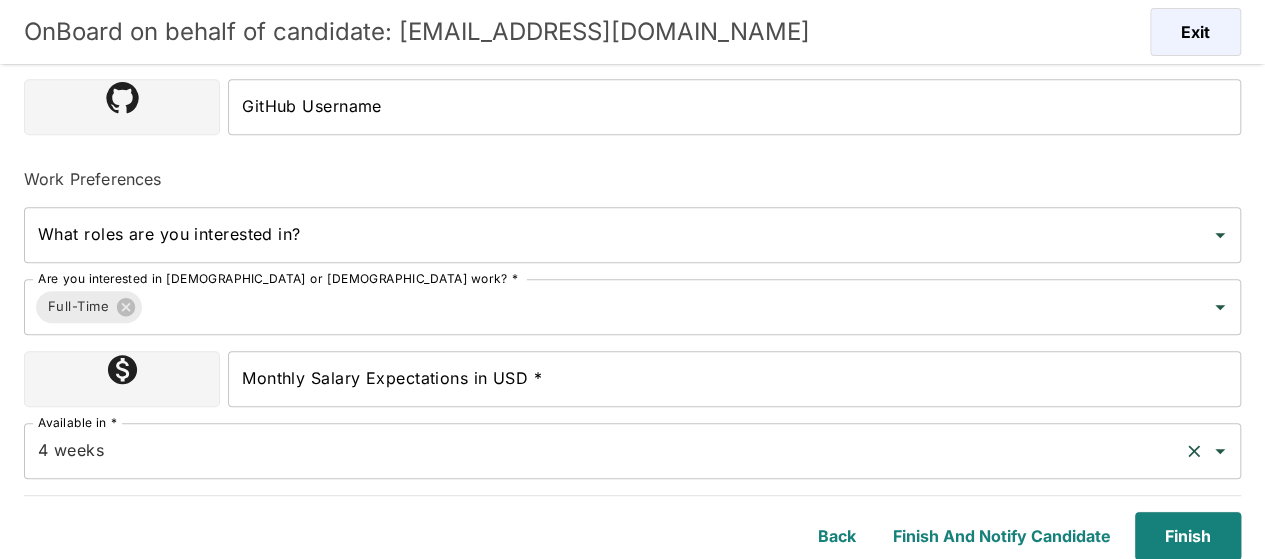 click on "4 weeks Available in *" at bounding box center (632, 451) 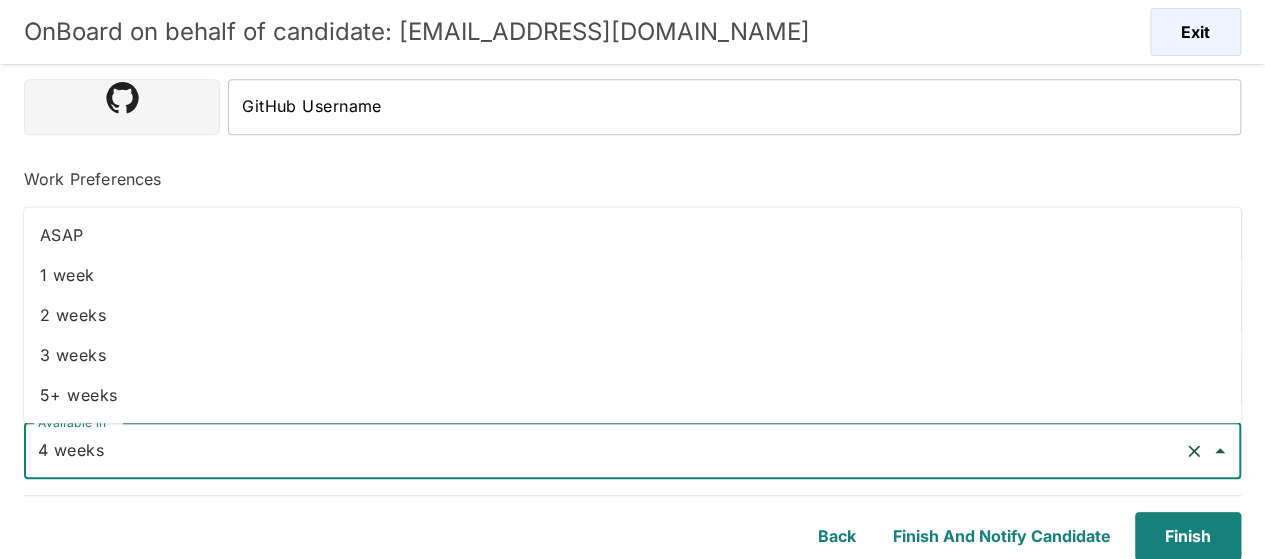 click on "2 weeks" at bounding box center (632, 315) 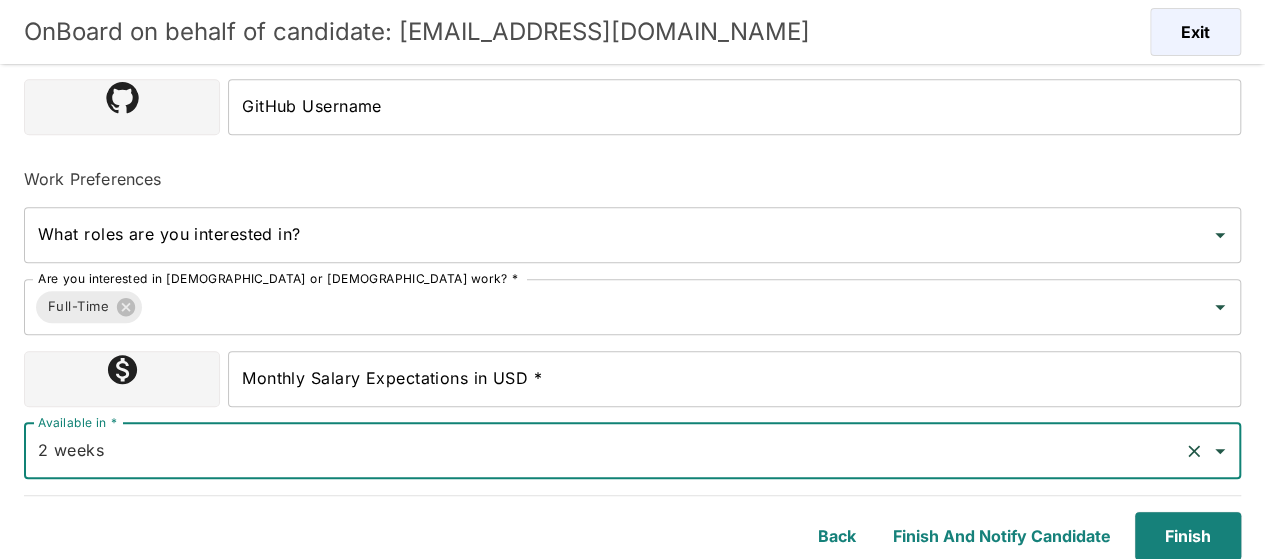type on "2 weeks" 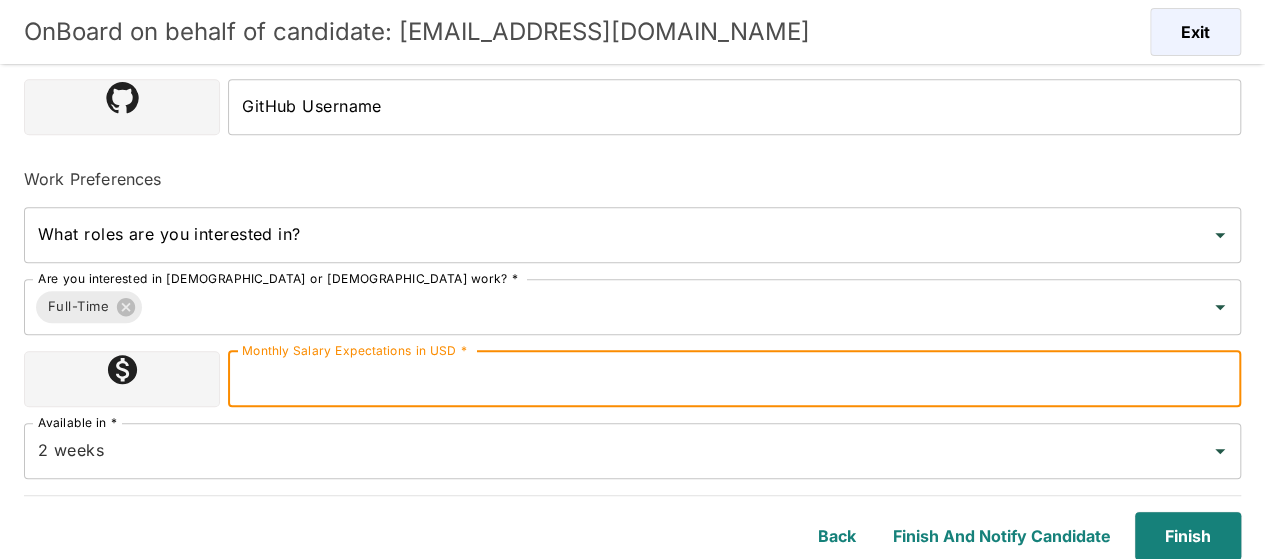 type on "1800000" 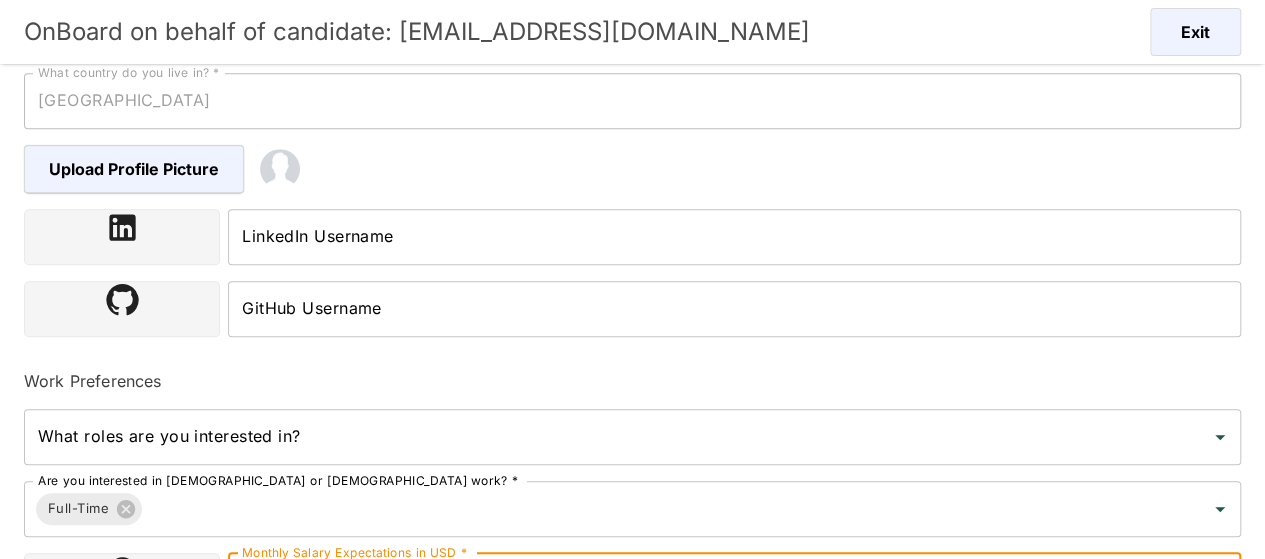 scroll, scrollTop: 670, scrollLeft: 0, axis: vertical 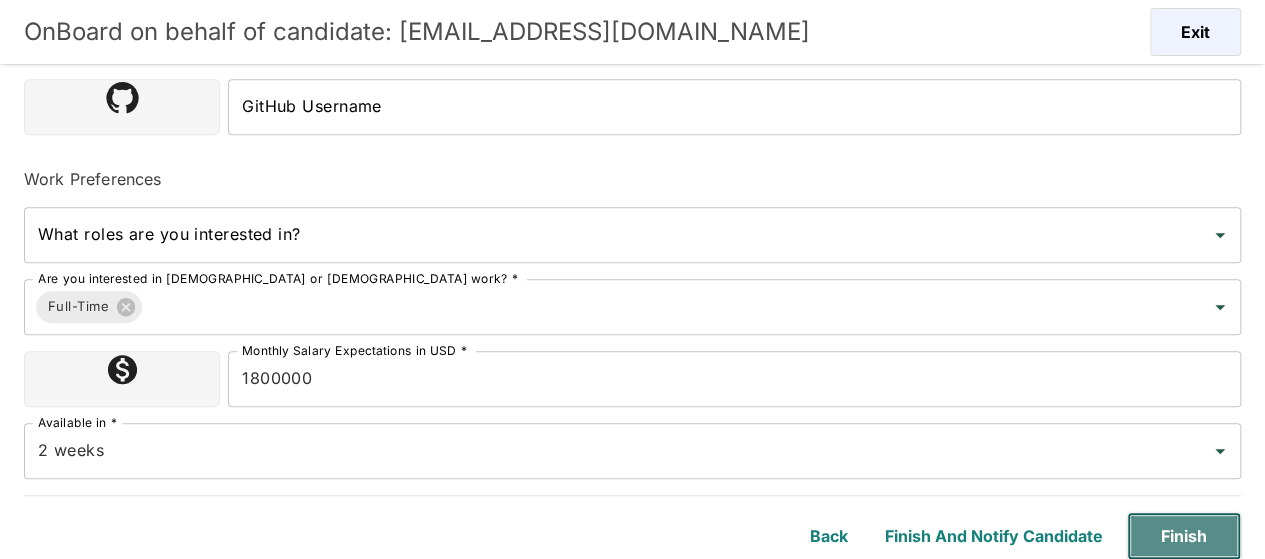 click on "Finish" at bounding box center [1184, 536] 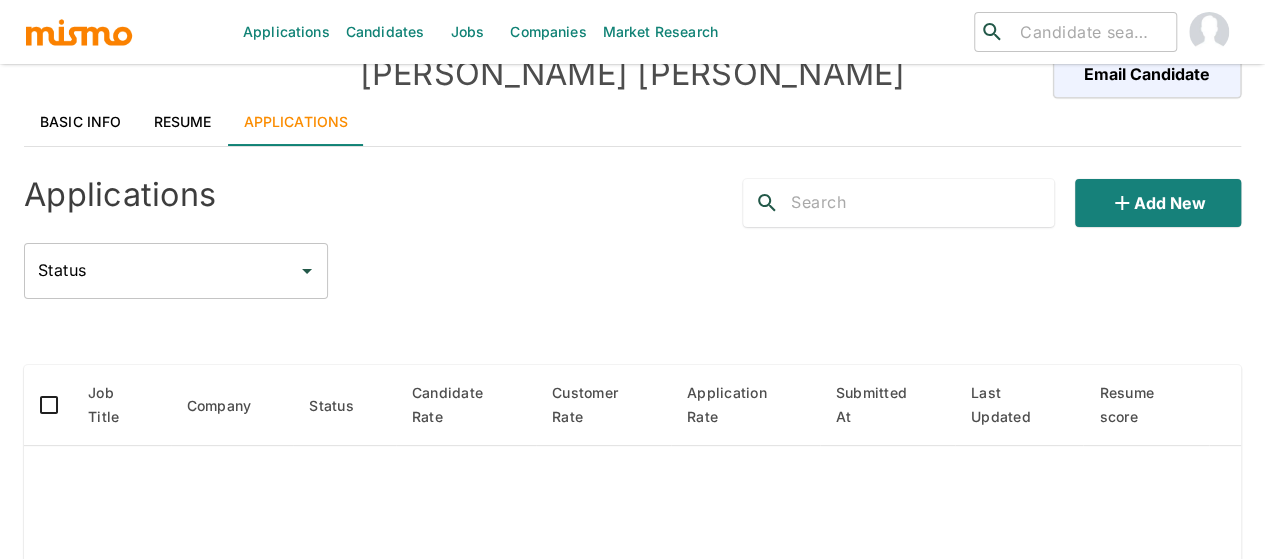 scroll, scrollTop: 0, scrollLeft: 0, axis: both 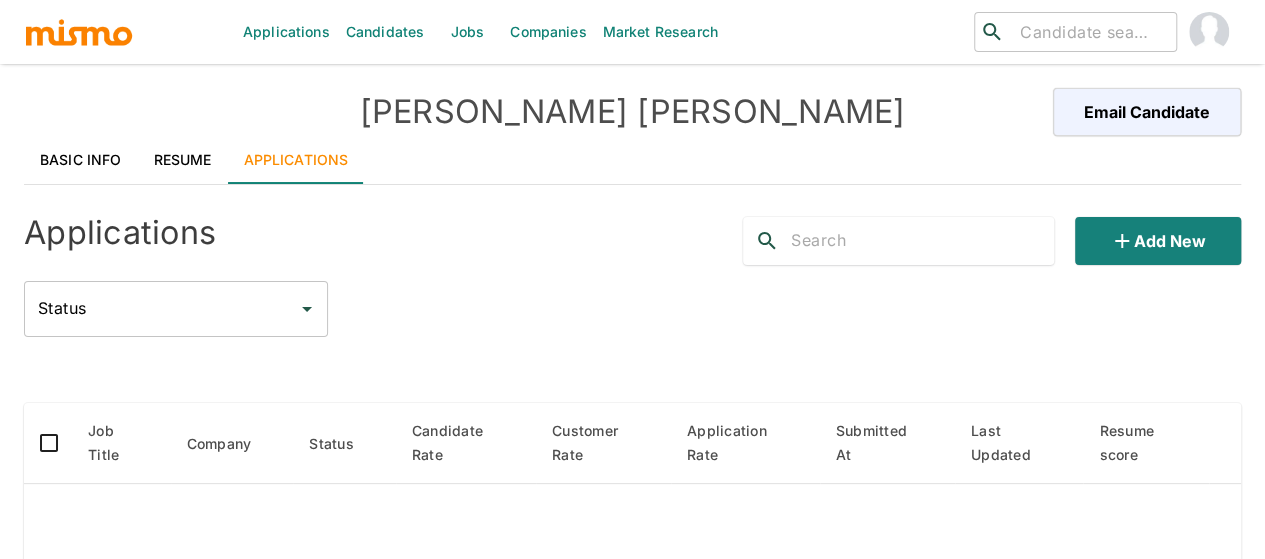 click on "Resume" at bounding box center (183, 160) 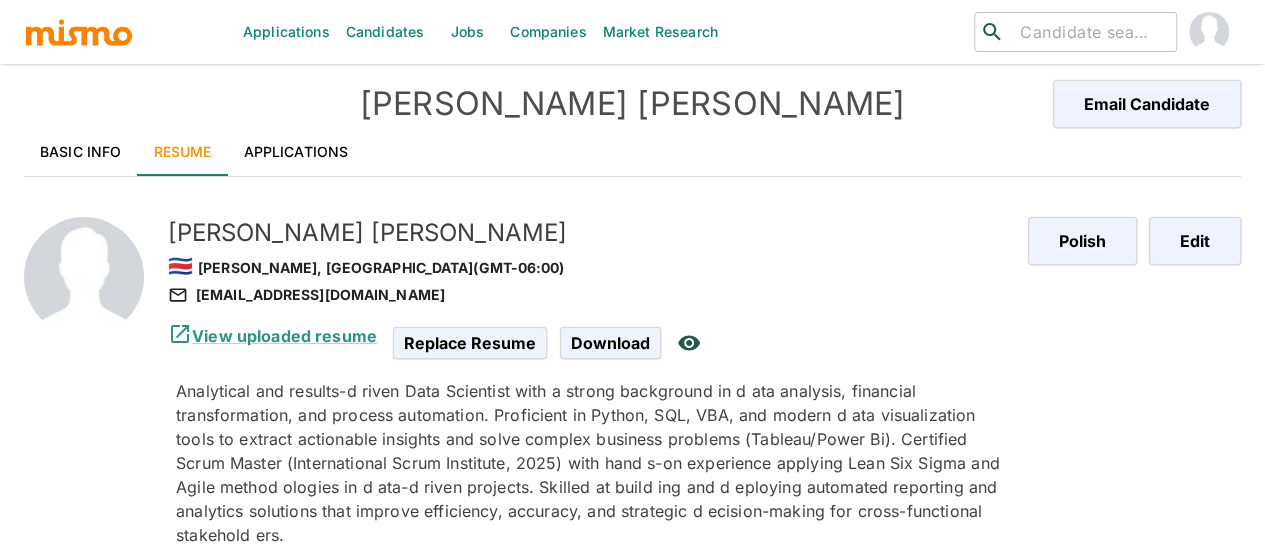 scroll, scrollTop: 0, scrollLeft: 0, axis: both 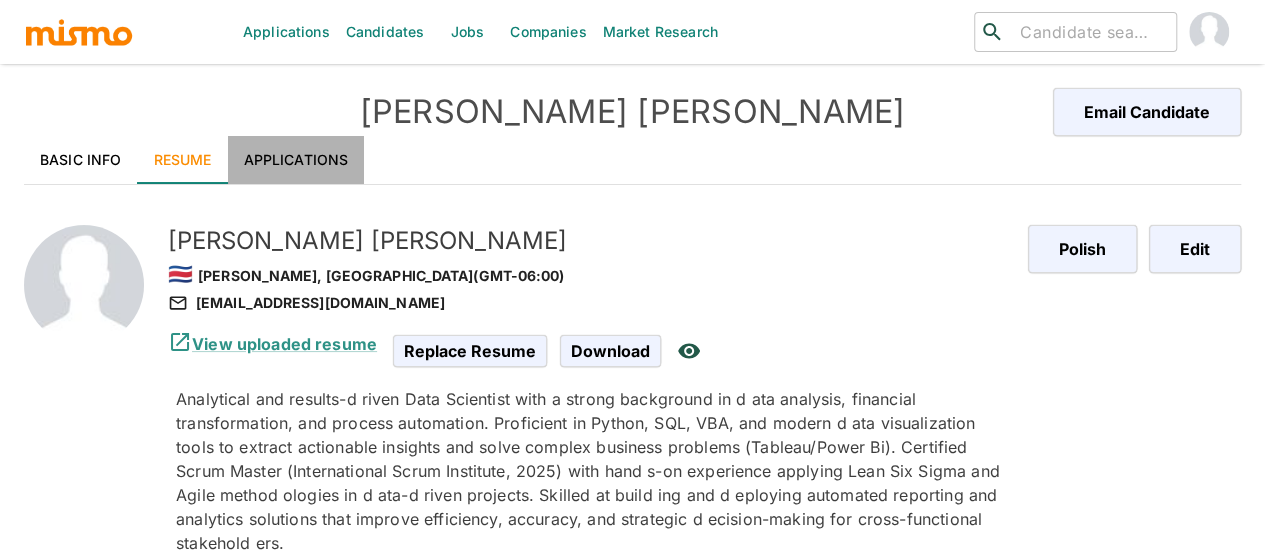click on "Applications" at bounding box center (296, 160) 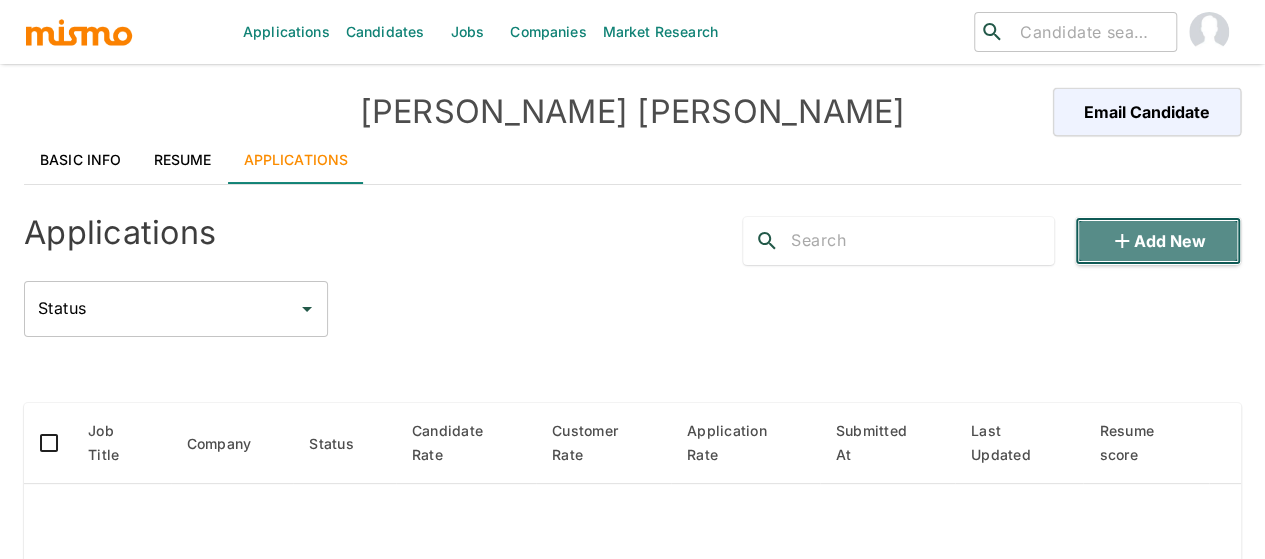 click on "Add new" at bounding box center [1158, 241] 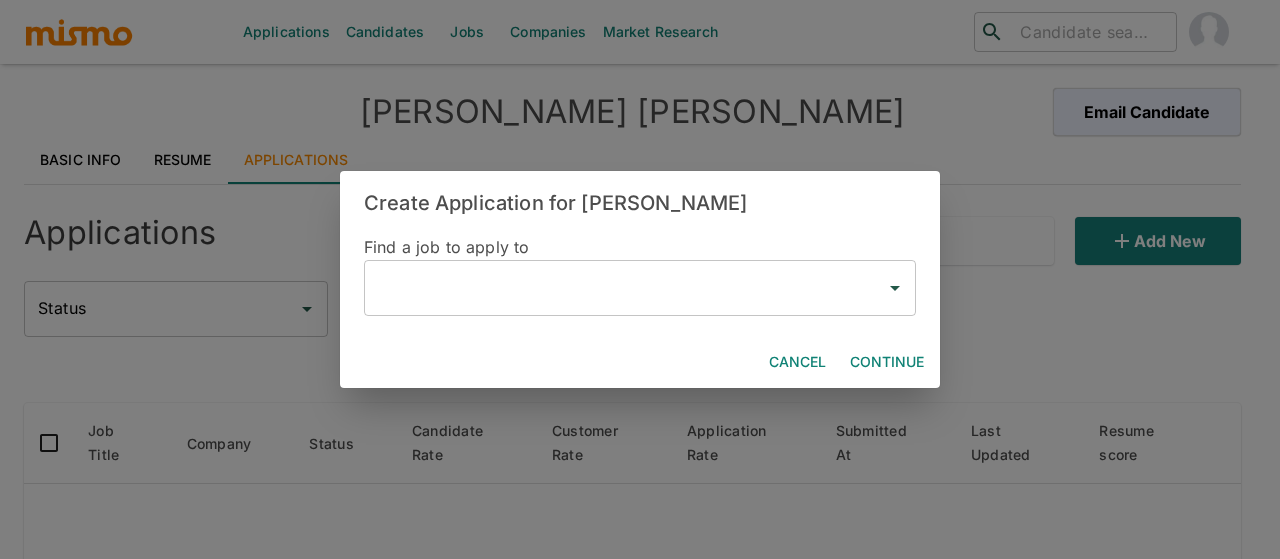 click at bounding box center (625, 288) 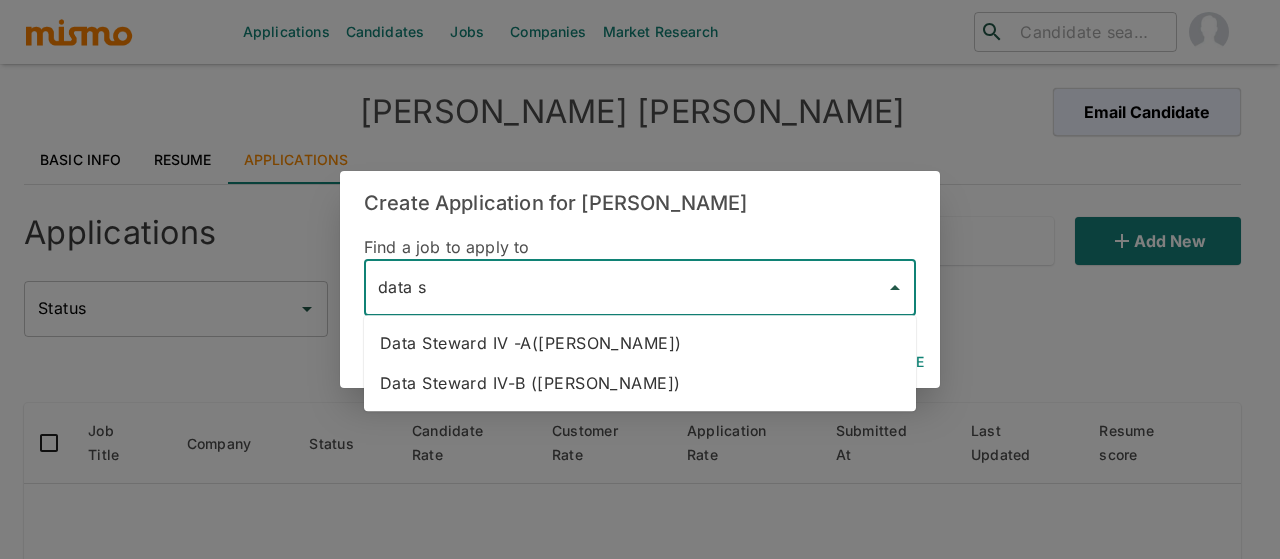 click on "Data Steward IV -A(Kaiser)" at bounding box center (640, 343) 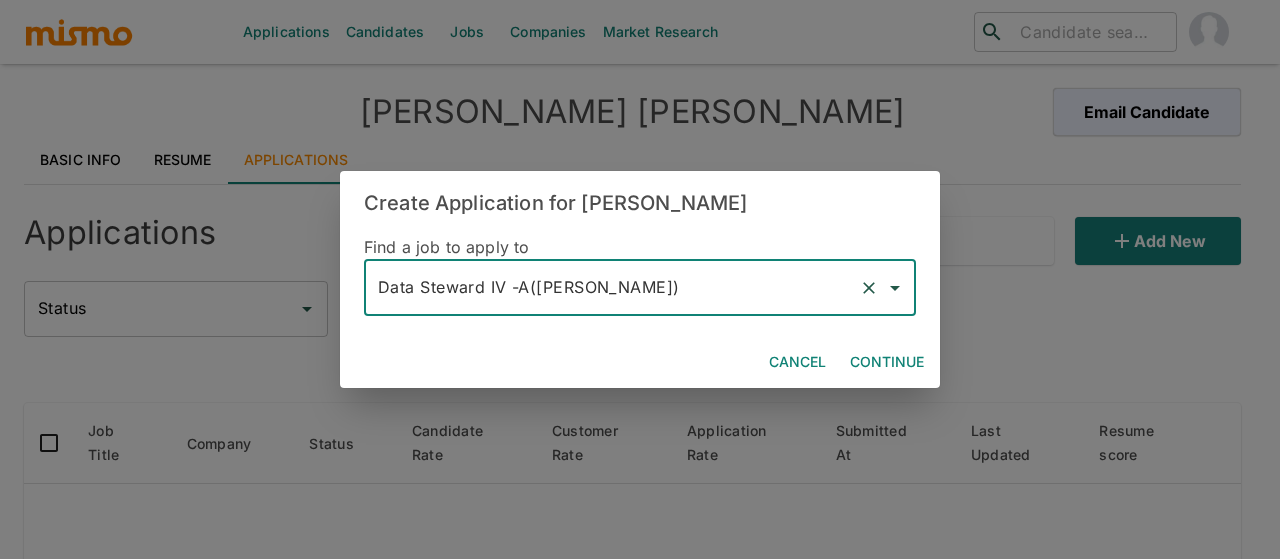 type on "Data Steward IV -A(Kaiser)" 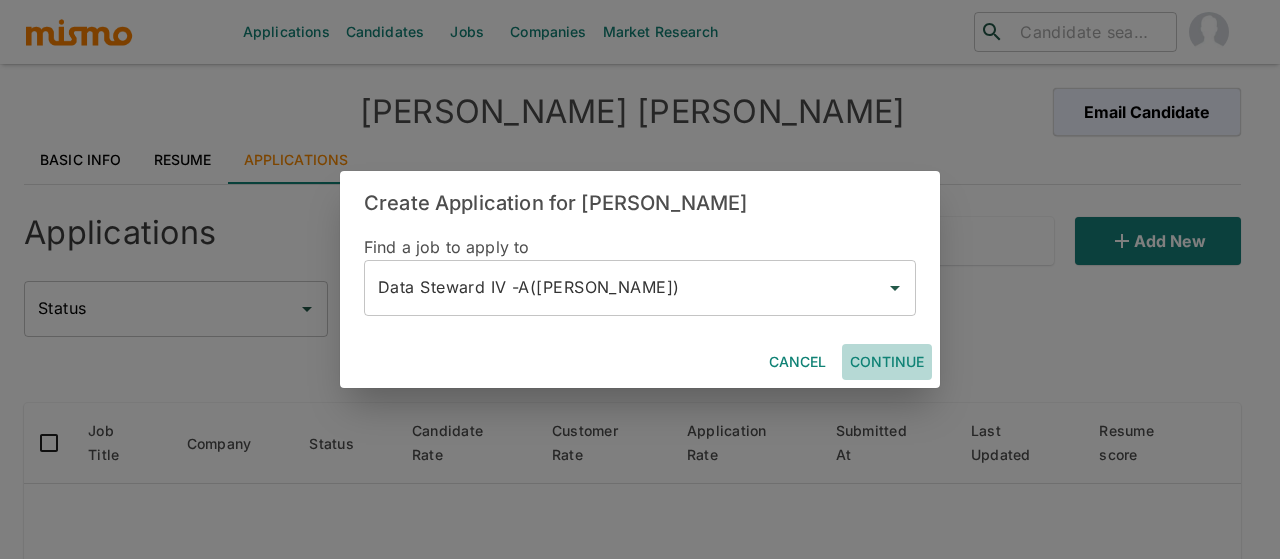click on "Continue" at bounding box center (887, 362) 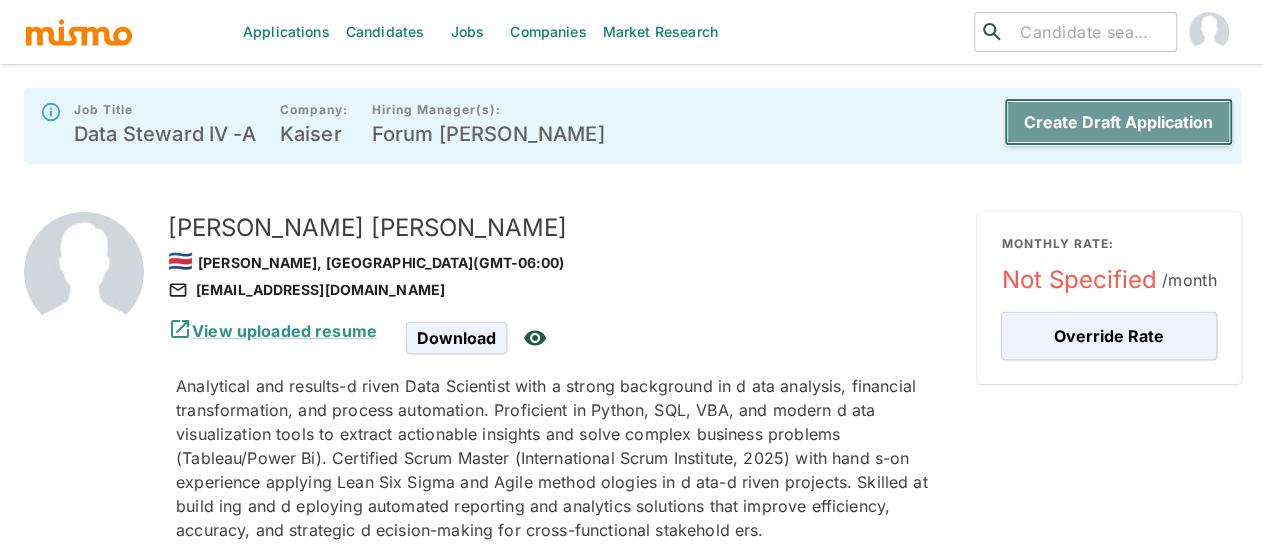 click on "Create Draft Application" at bounding box center (1118, 122) 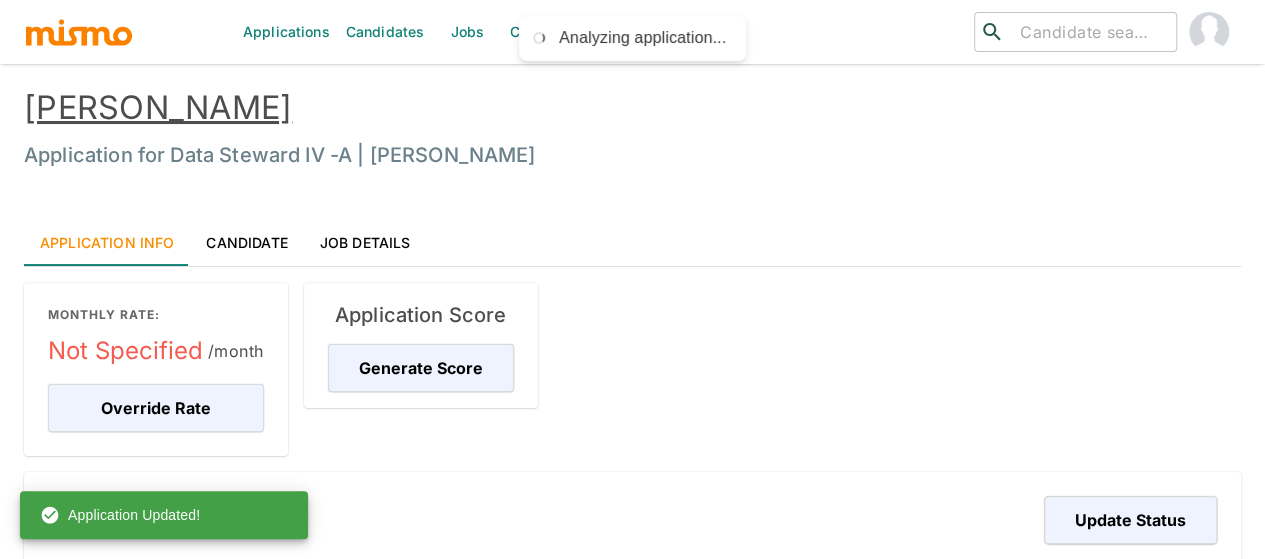 click on "Jobs" at bounding box center [467, 32] 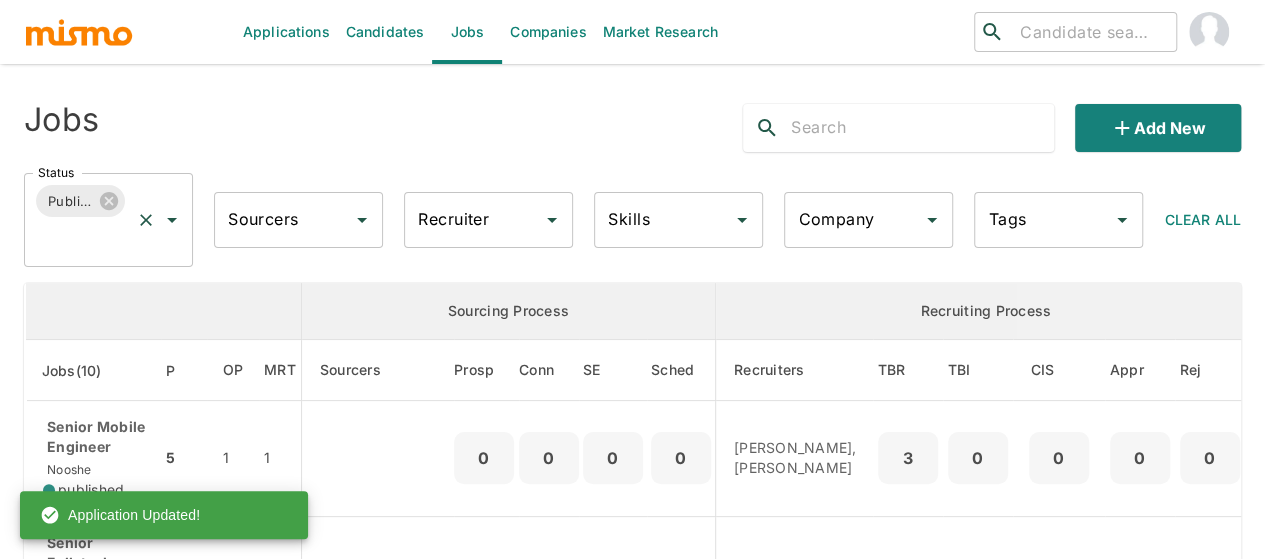click 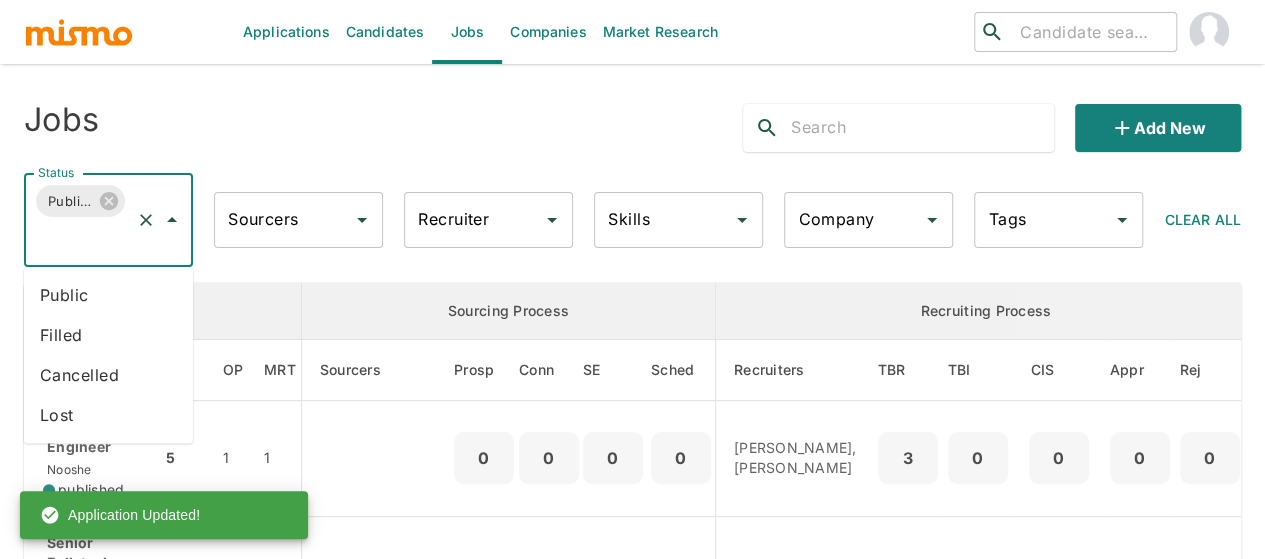 click on "Public" at bounding box center (108, 295) 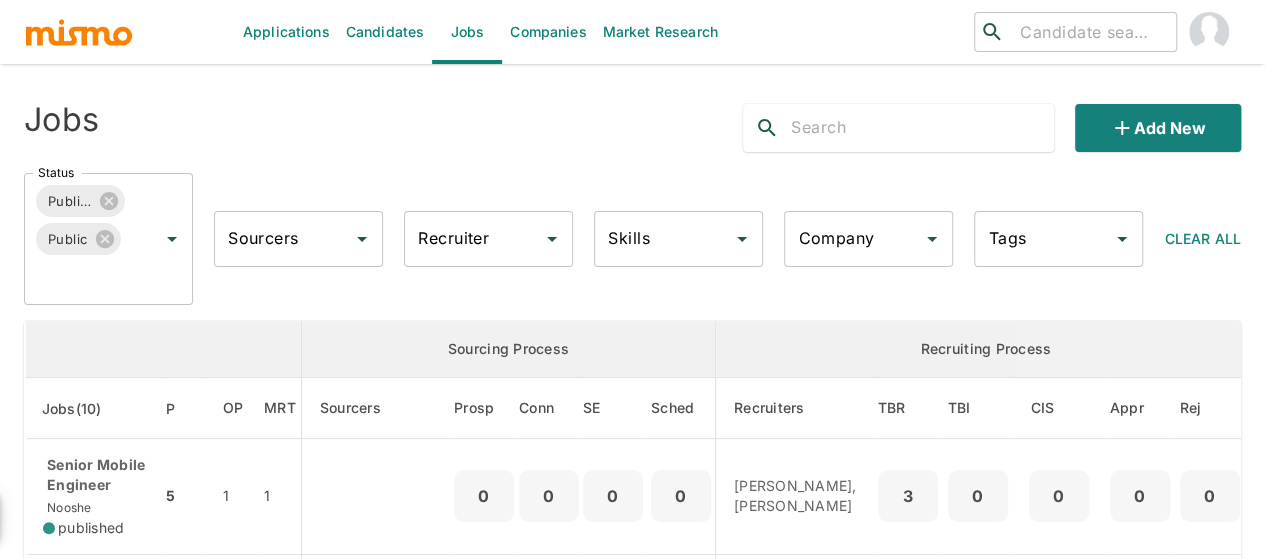 click on "Recruiter Recruiter" at bounding box center [488, 239] 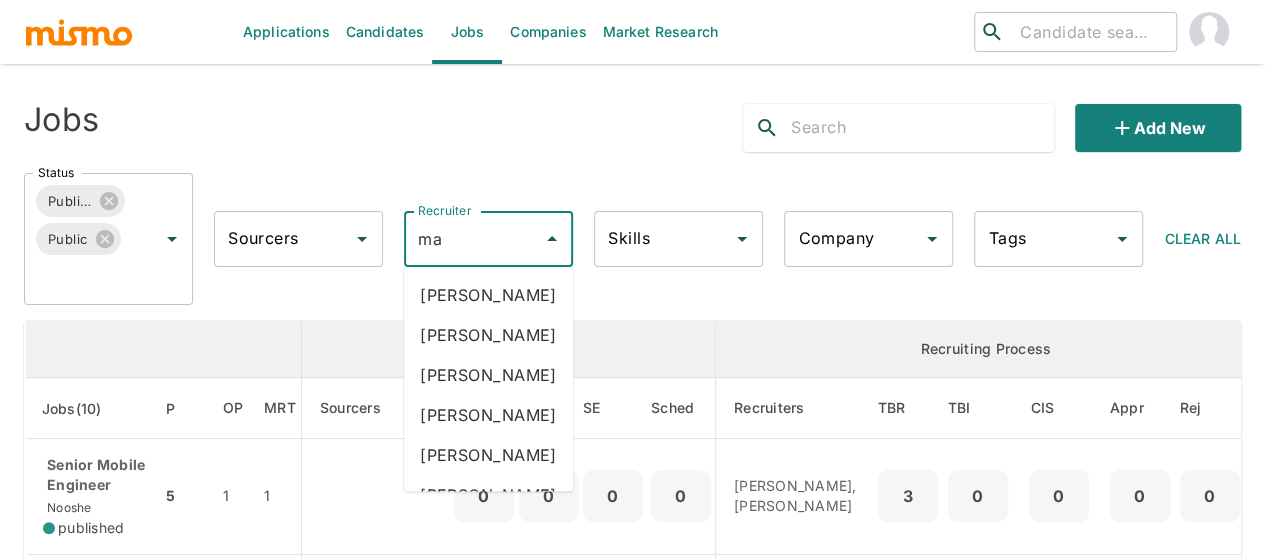 type on "mai" 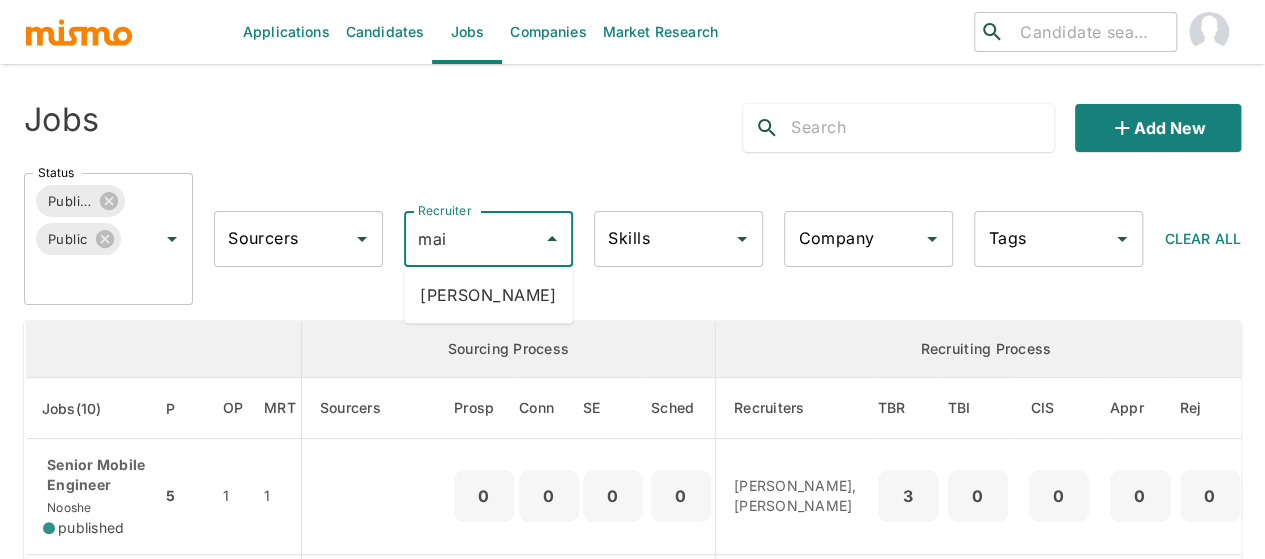 click on "Maia Reyes" at bounding box center [488, 295] 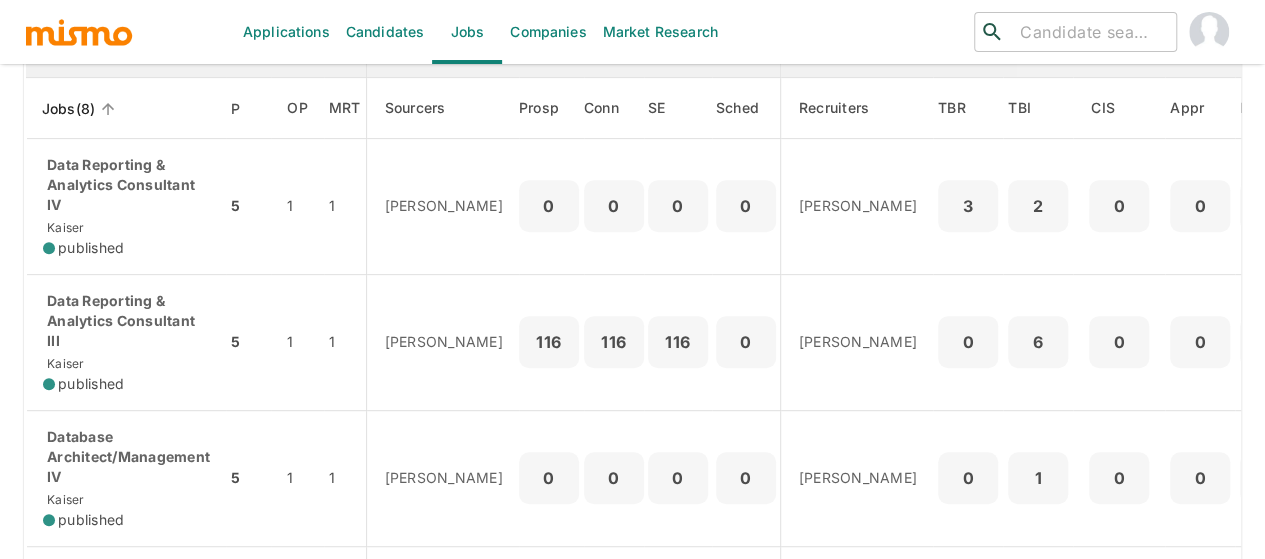 scroll, scrollTop: 500, scrollLeft: 0, axis: vertical 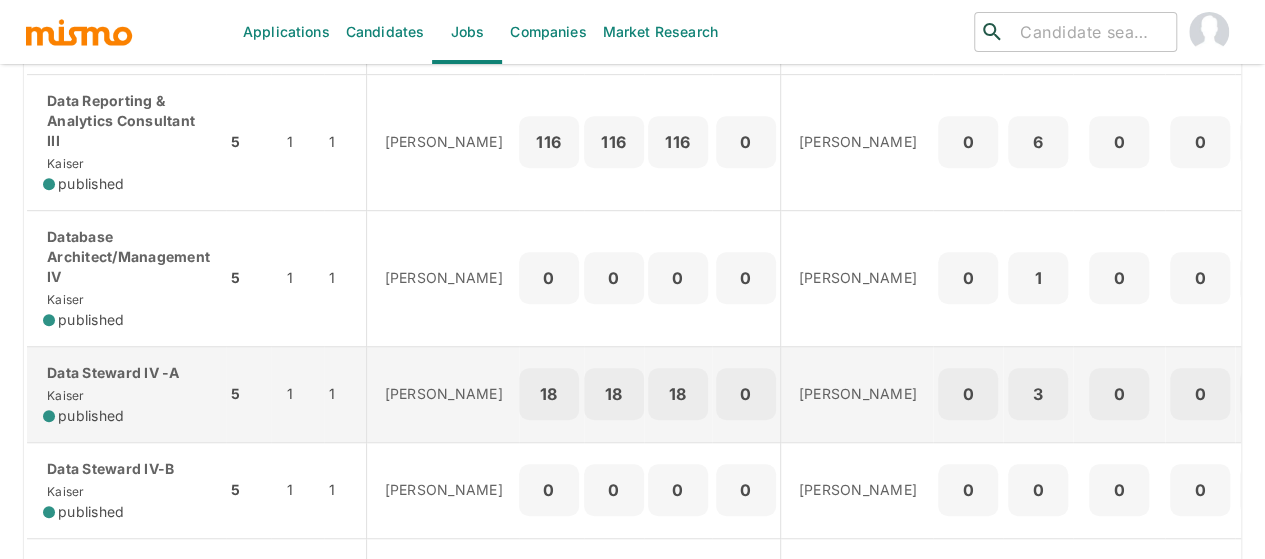 click on "Data Steward IV -A Kaiser published" at bounding box center (126, 394) 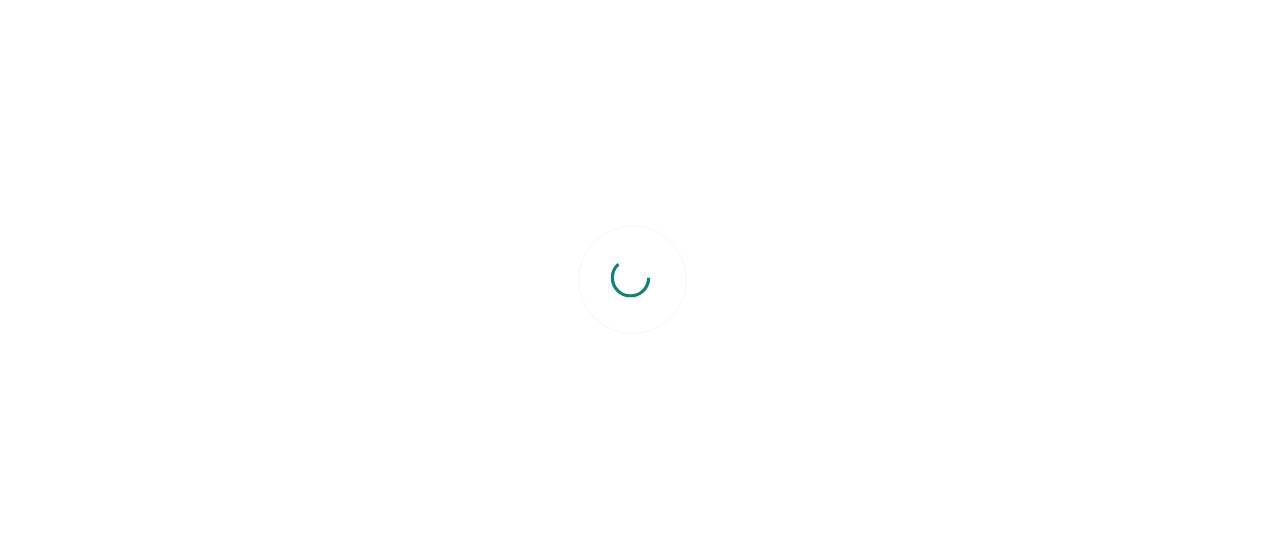 scroll, scrollTop: 0, scrollLeft: 0, axis: both 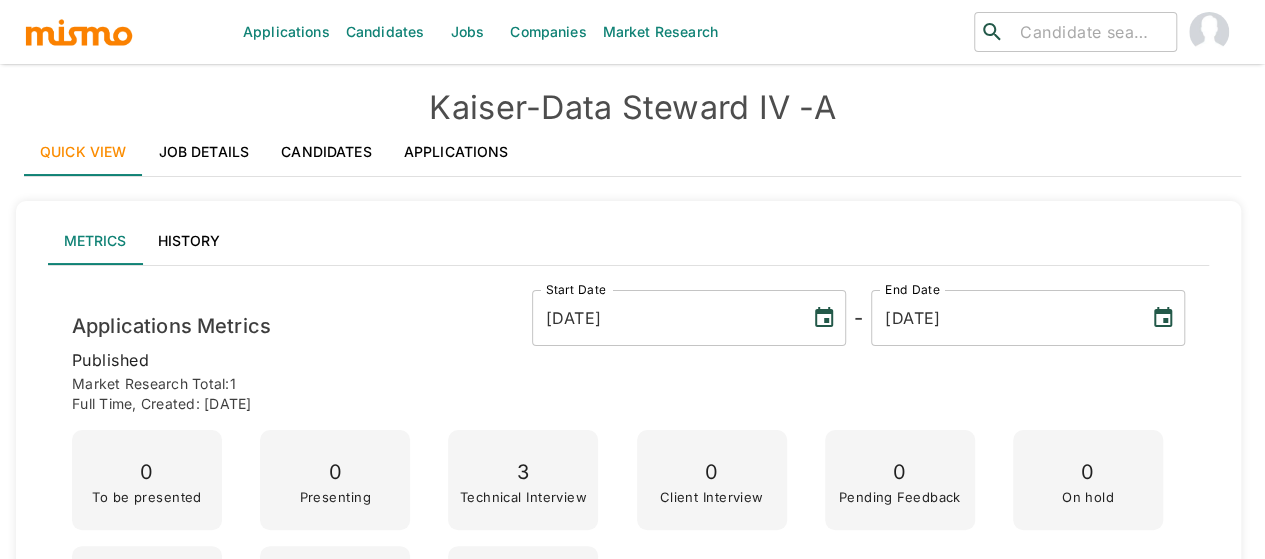 drag, startPoint x: 864, startPoint y: 103, endPoint x: 542, endPoint y: 103, distance: 322 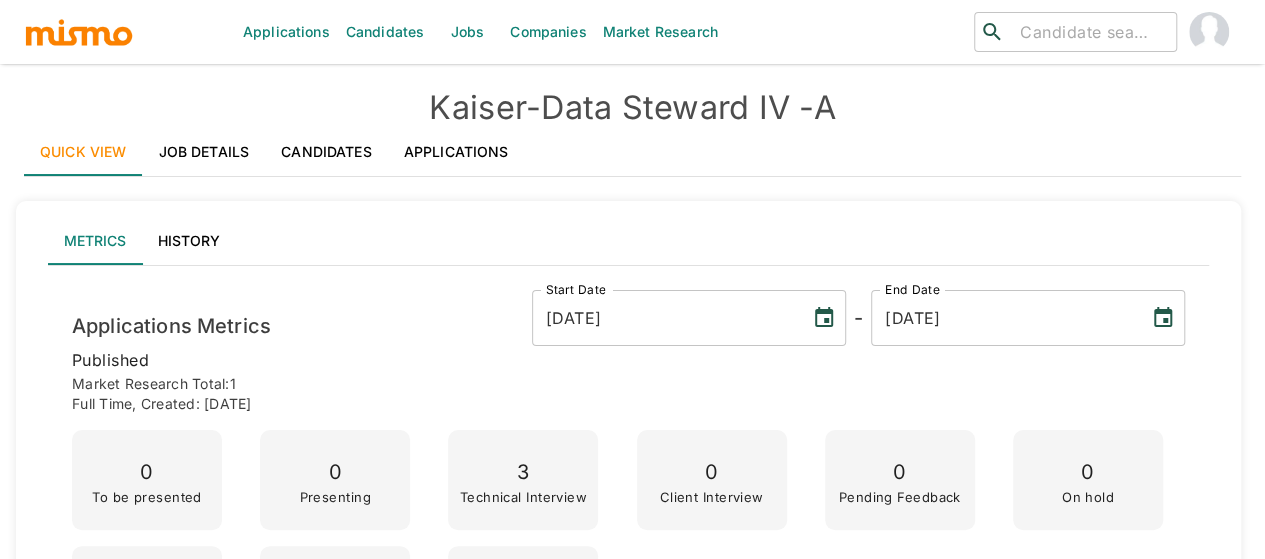click on "Kaiser  -  Data Steward IV -A" at bounding box center [632, 108] 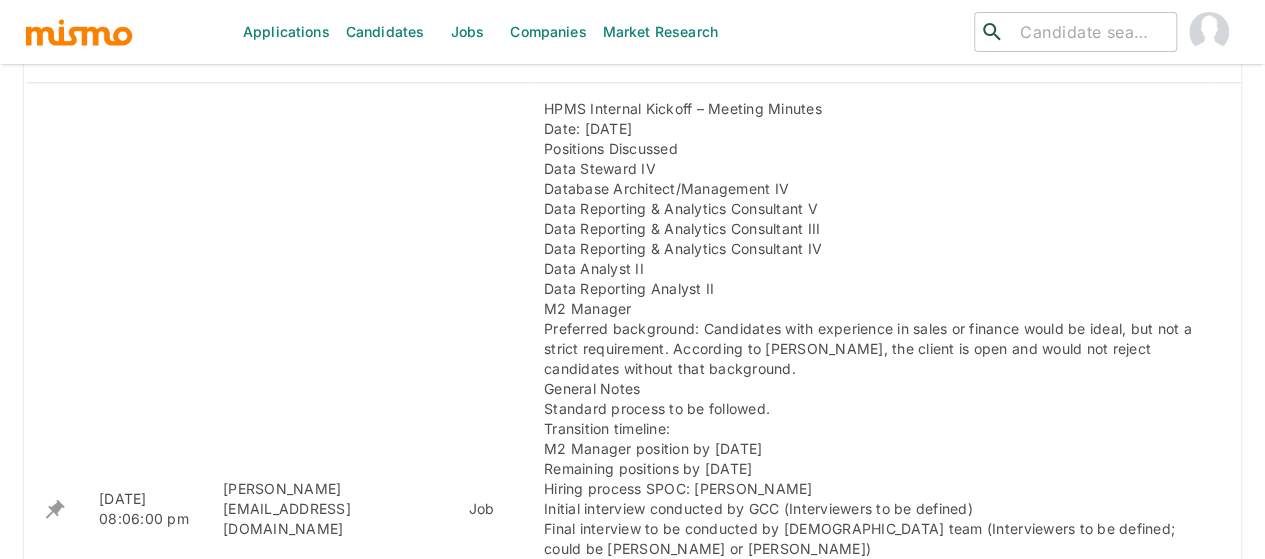 scroll, scrollTop: 1200, scrollLeft: 0, axis: vertical 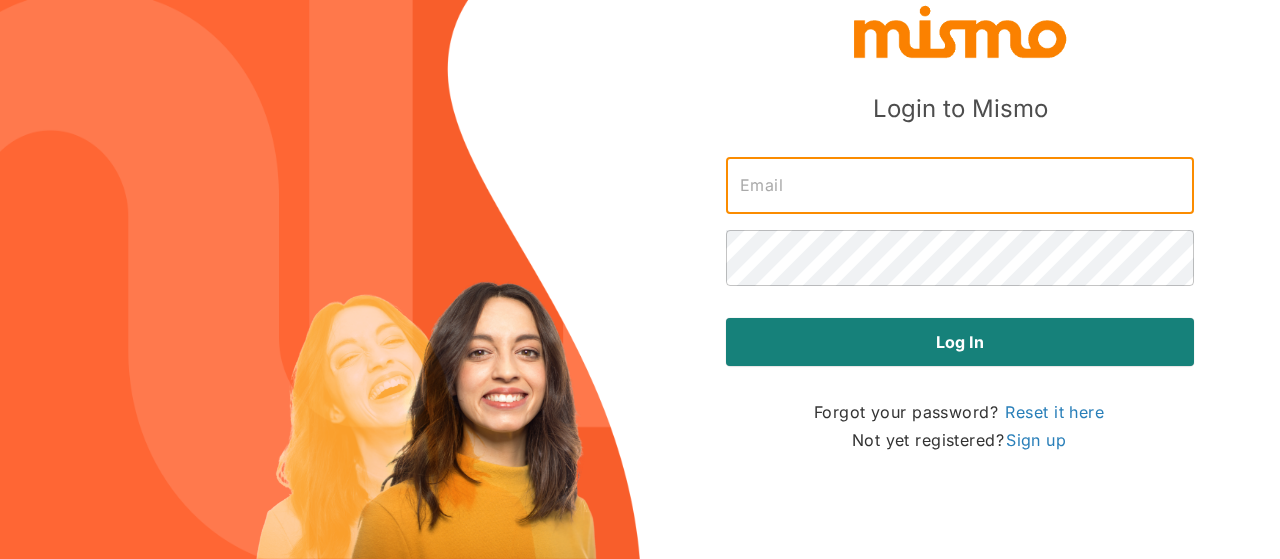 click at bounding box center [960, 186] 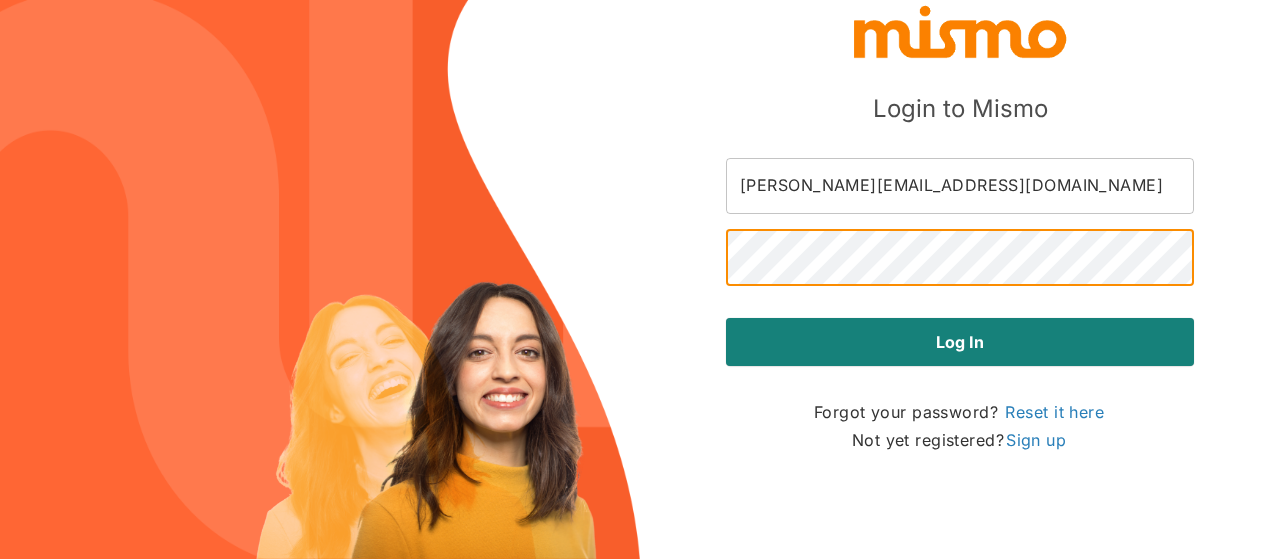 click on "Log in" at bounding box center [960, 342] 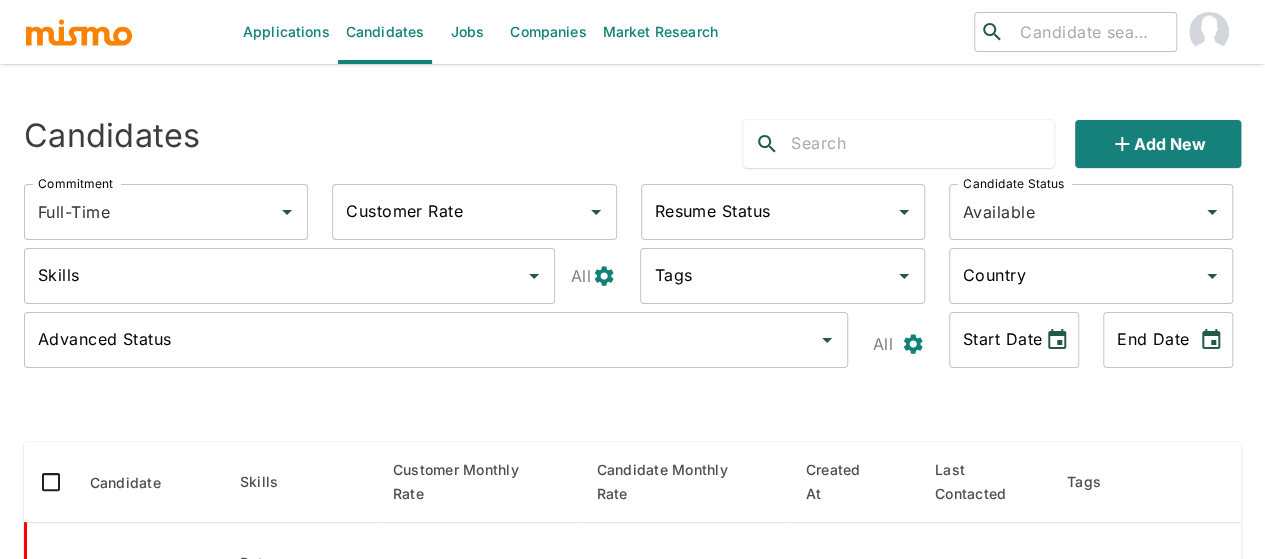 click on "Jobs" at bounding box center [467, 32] 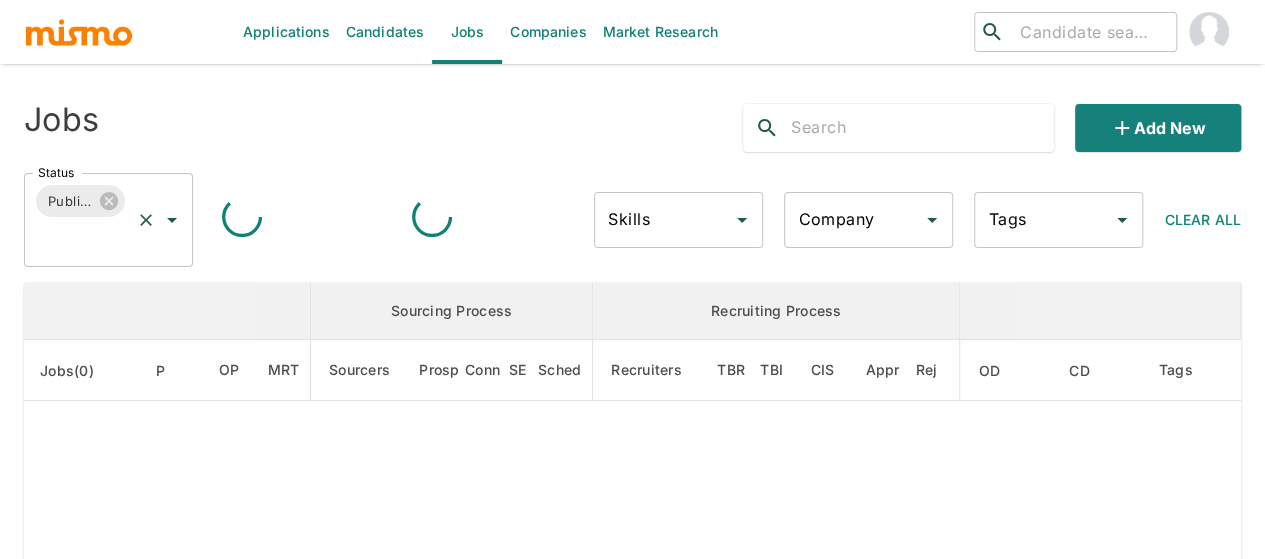 click 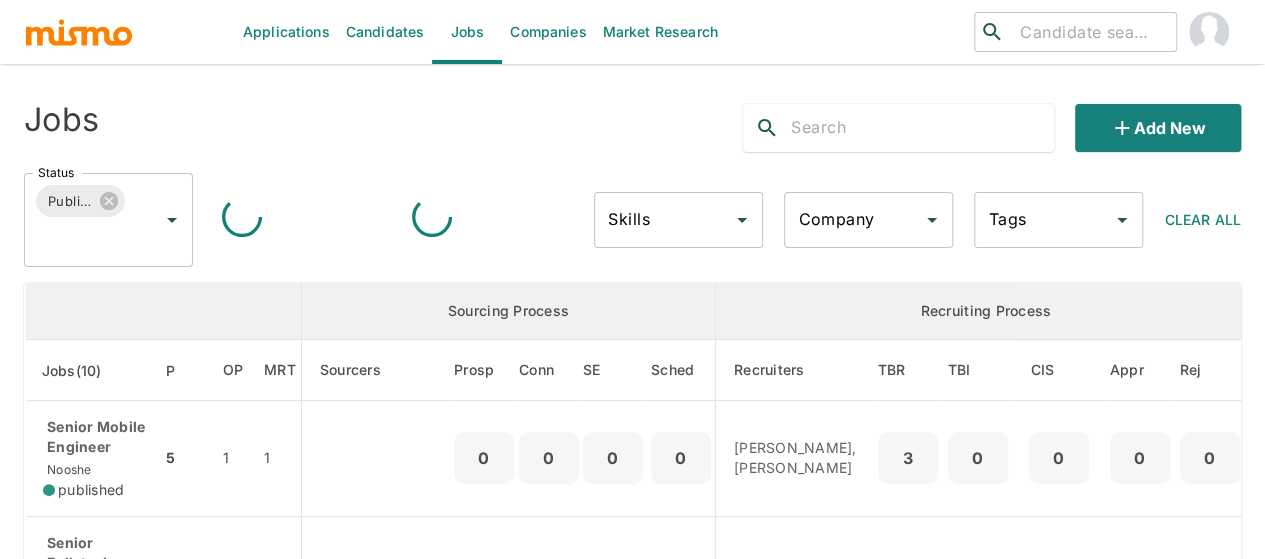 click at bounding box center [164, 311] 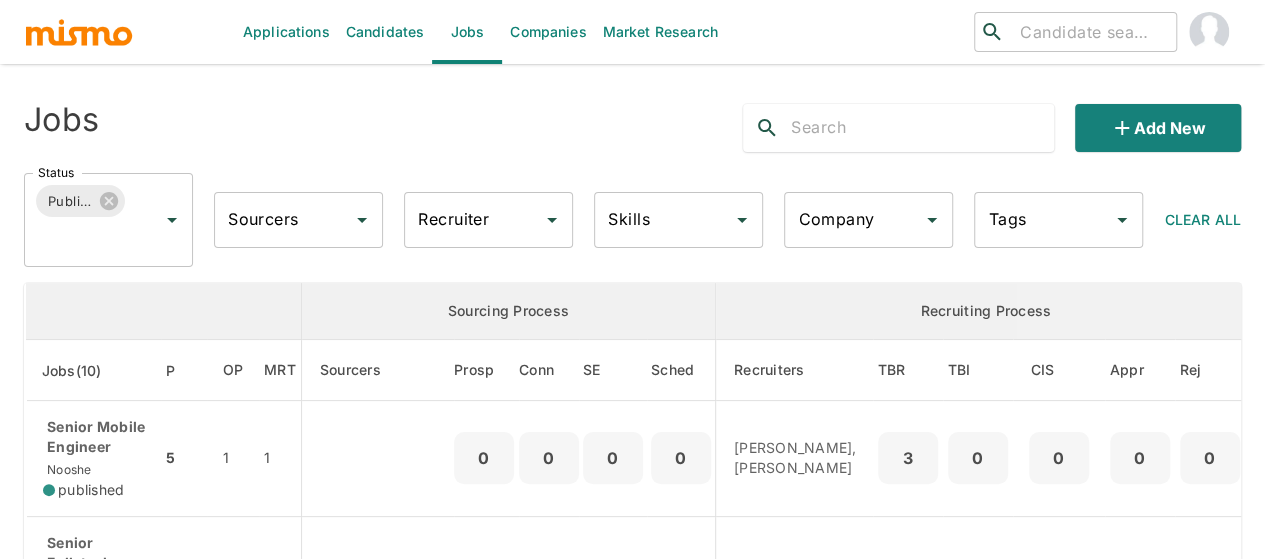 click on "Recruiter" at bounding box center (473, 220) 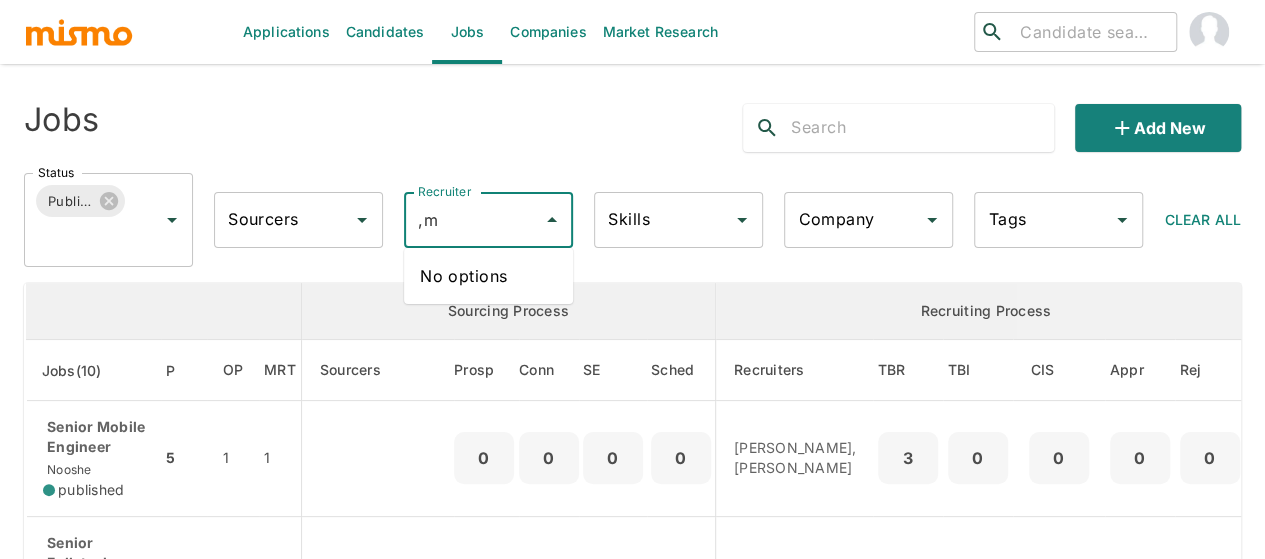 type on "," 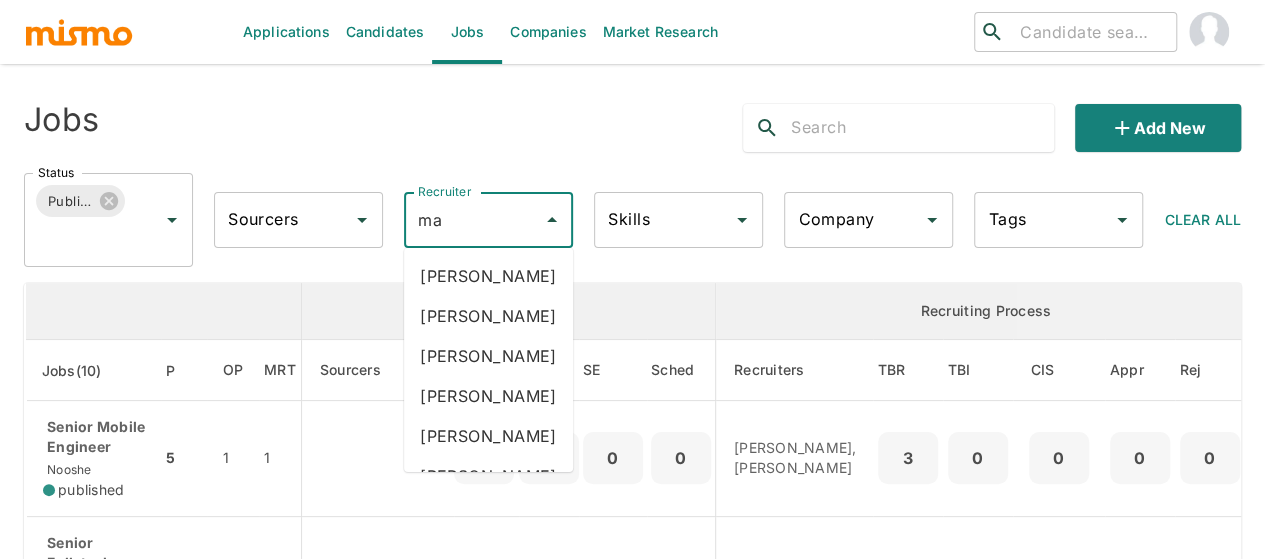 type on "mai" 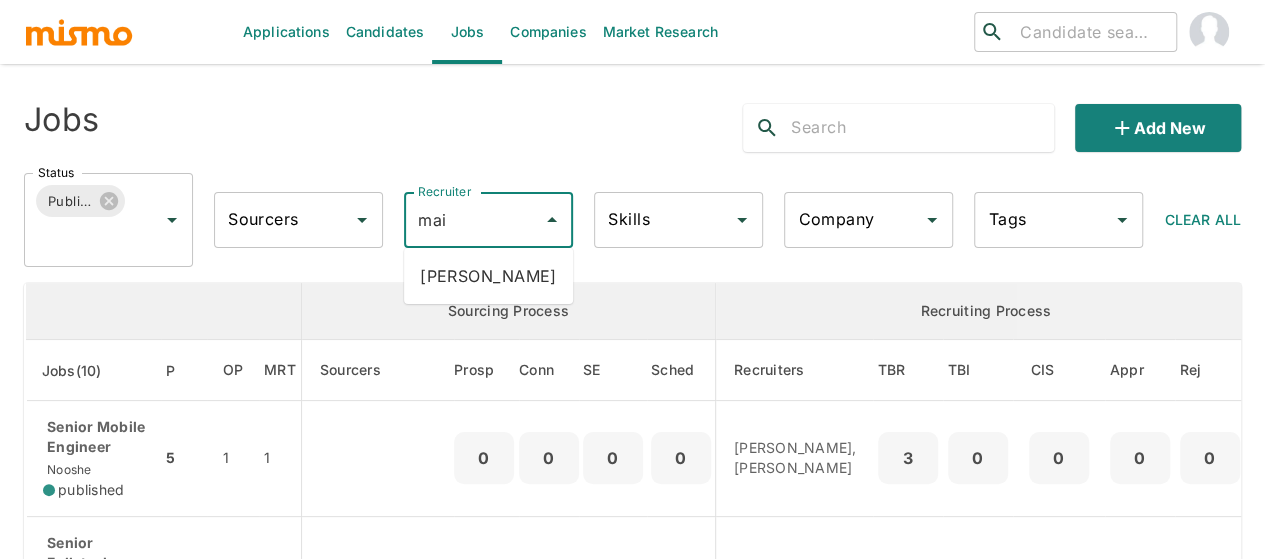 click on "Maia Reyes" at bounding box center [488, 276] 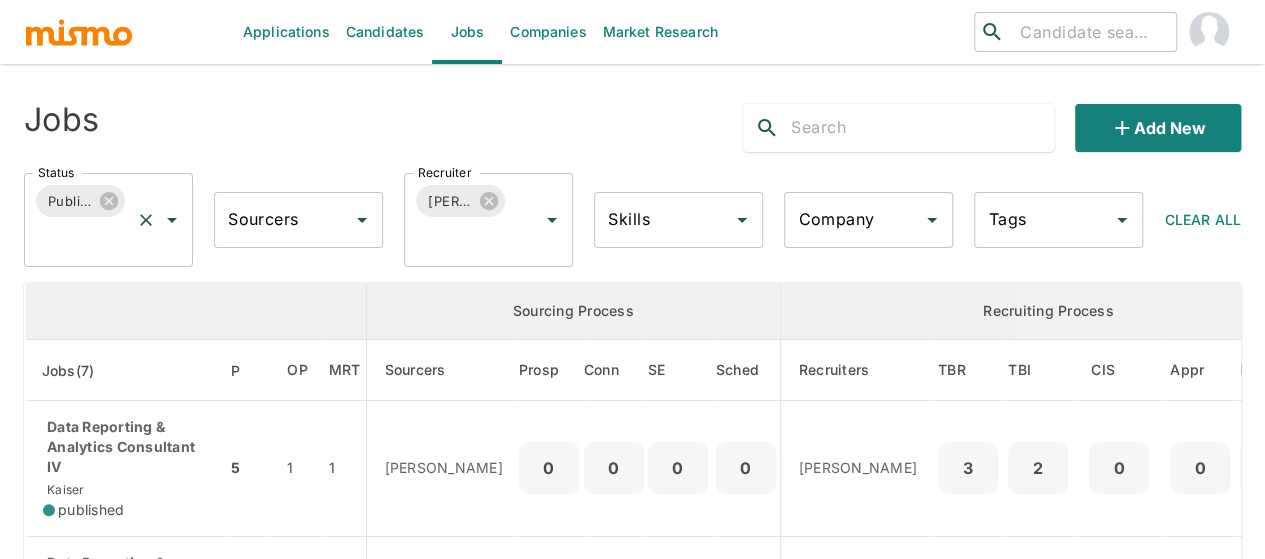 click 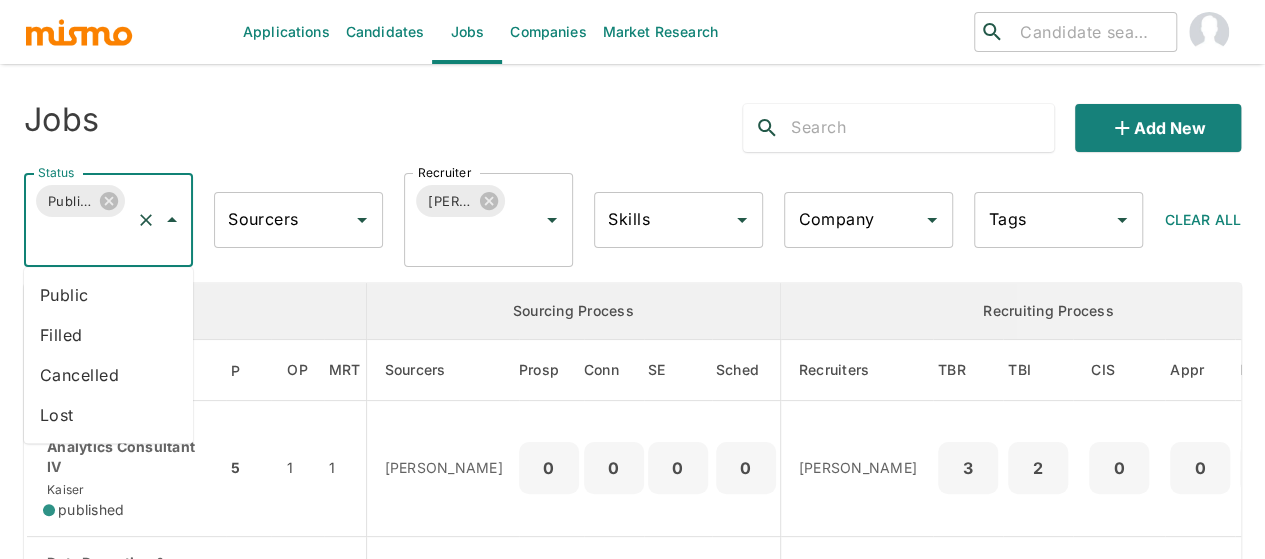 click on "Public" at bounding box center (108, 295) 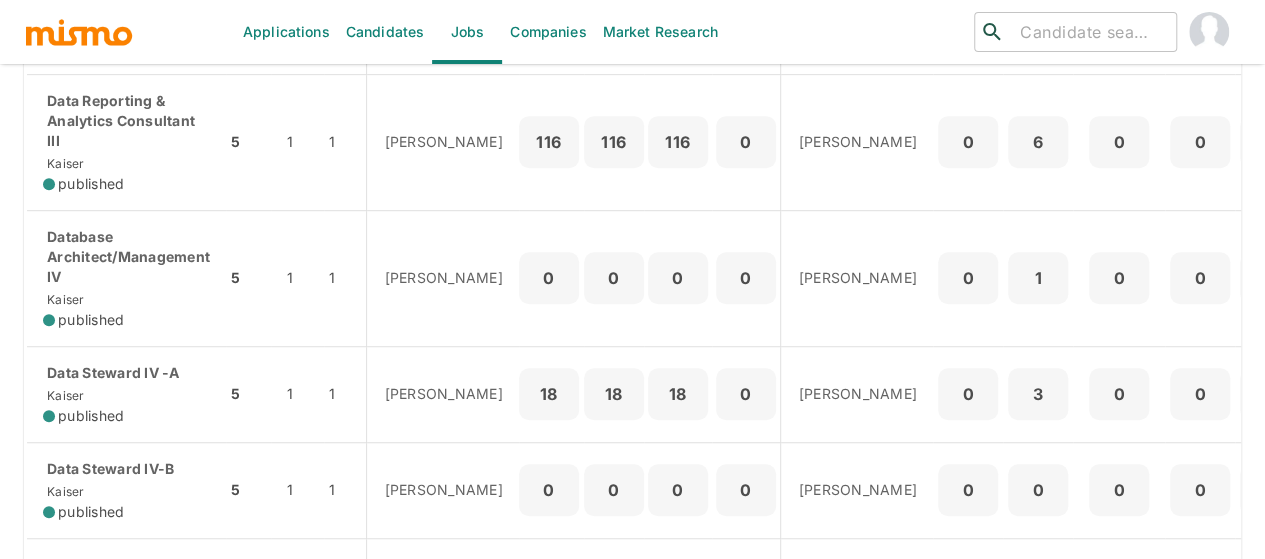 scroll, scrollTop: 600, scrollLeft: 0, axis: vertical 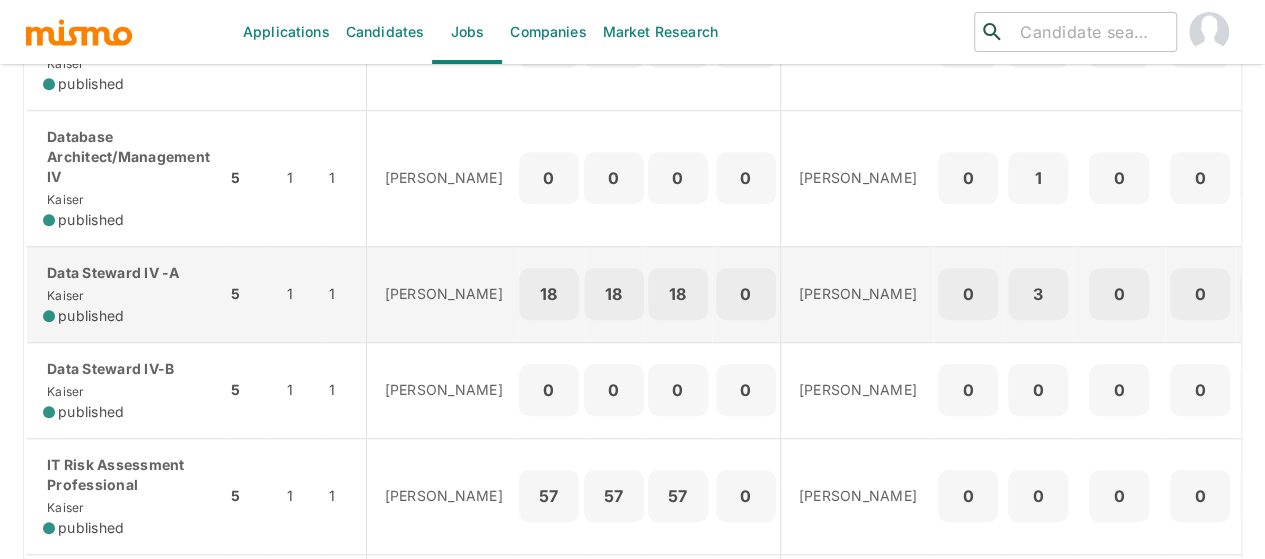 click on "Data Steward IV -A" at bounding box center [126, 273] 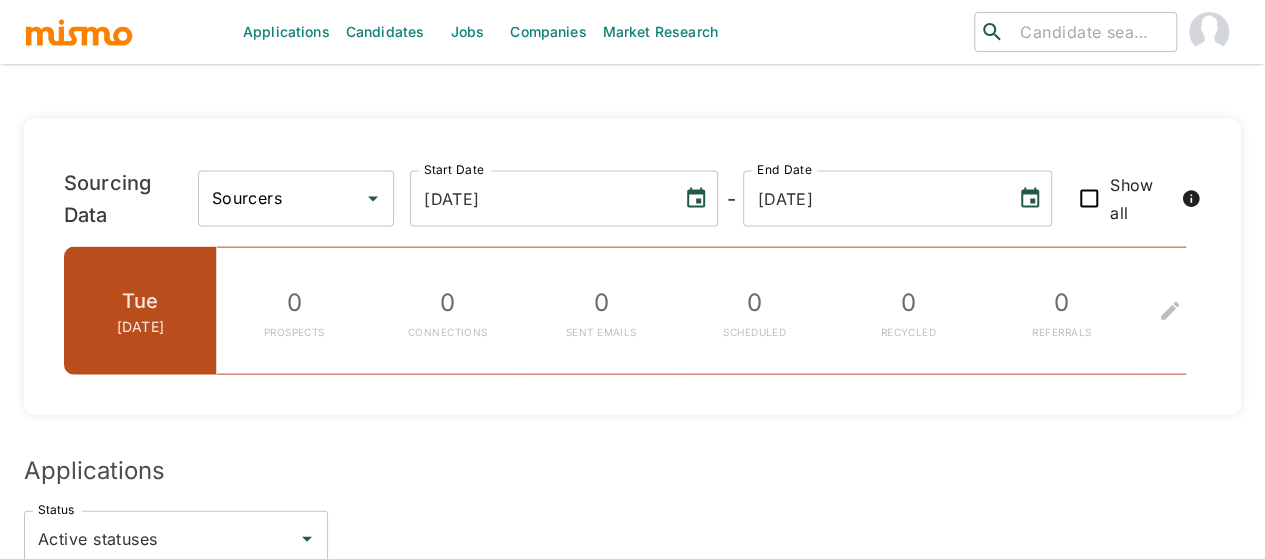 scroll, scrollTop: 2500, scrollLeft: 0, axis: vertical 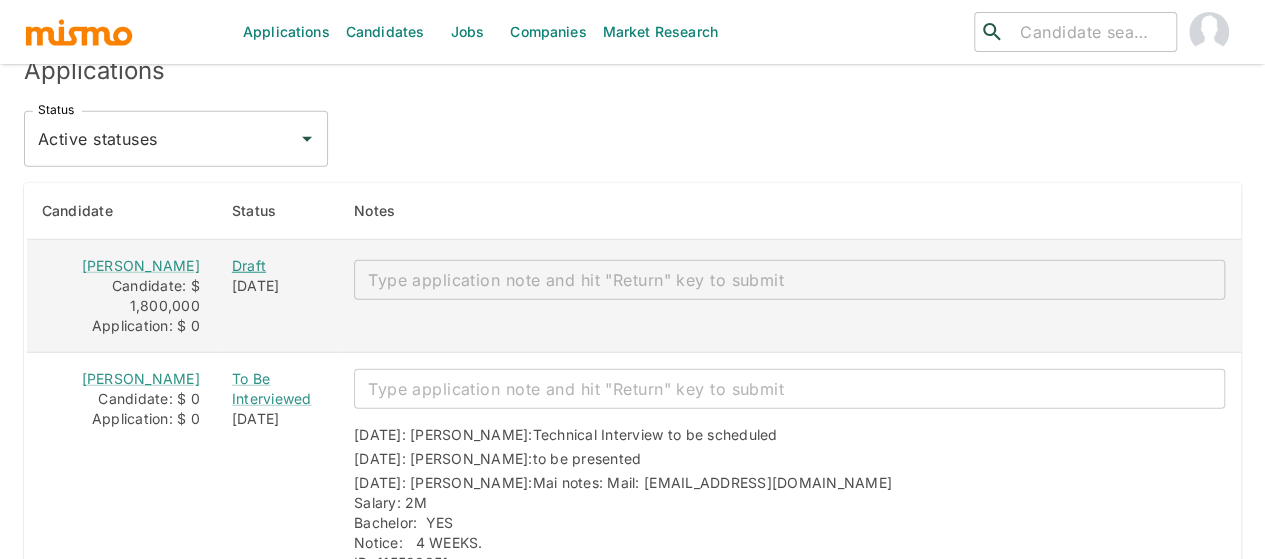 click on "Draft" at bounding box center (277, 266) 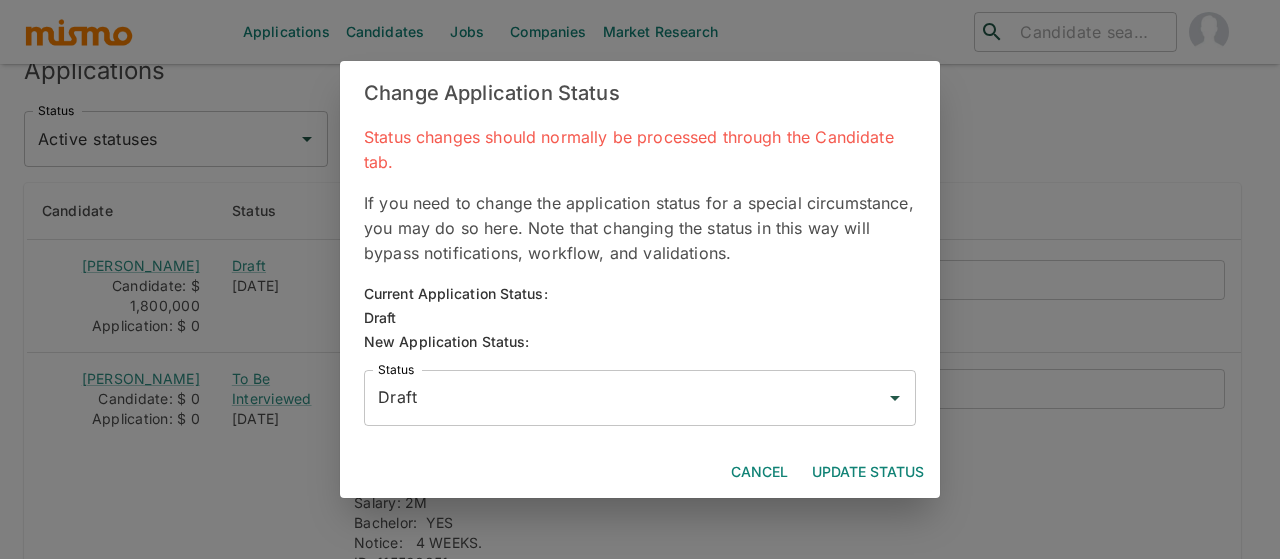 click on "Draft" at bounding box center (625, 398) 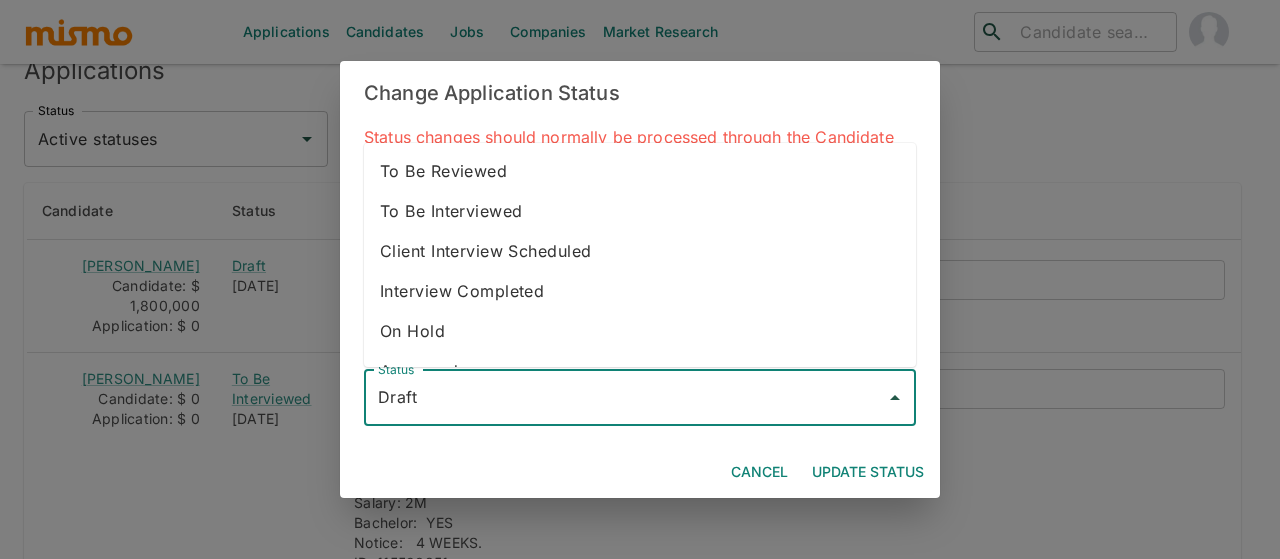 click on "To Be Interviewed" at bounding box center (640, 211) 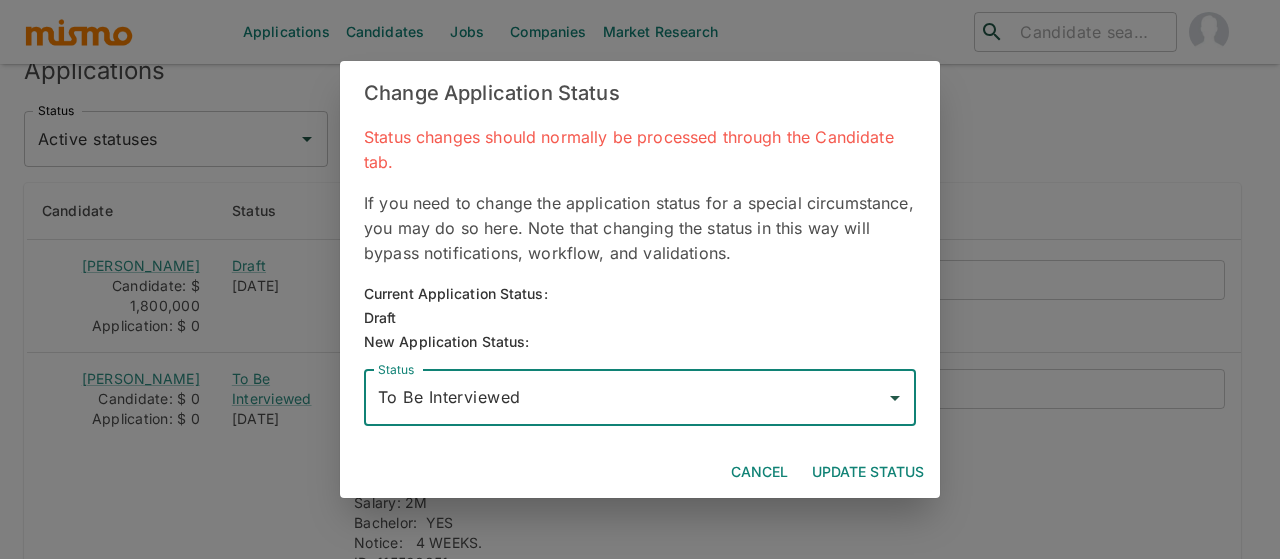 click on "Update Status" at bounding box center (868, 472) 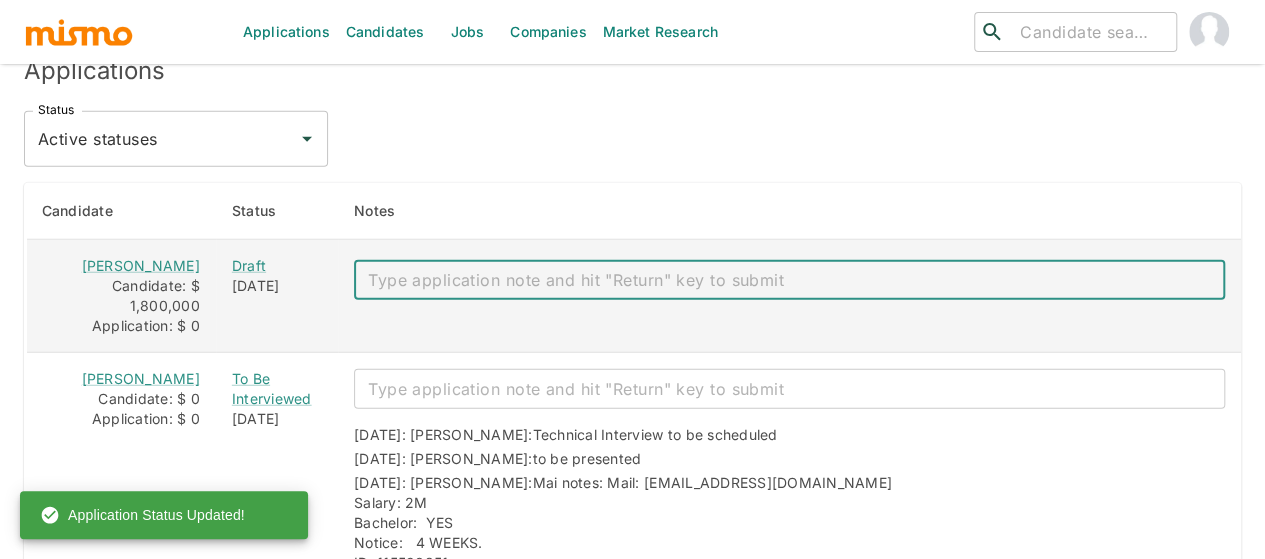 click at bounding box center (789, 280) 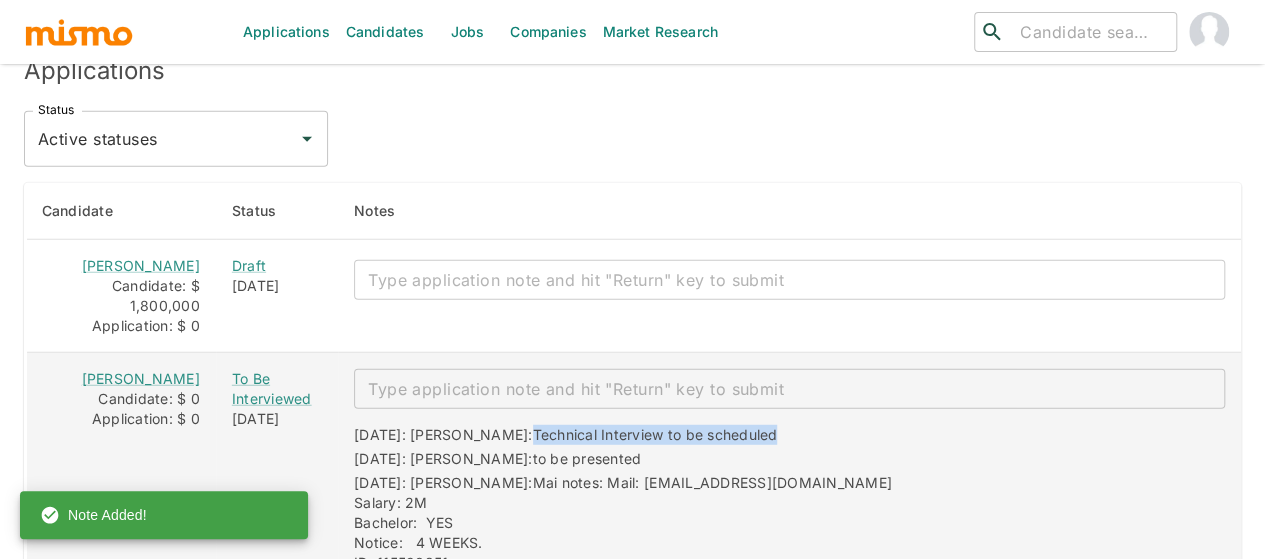 drag, startPoint x: 732, startPoint y: 382, endPoint x: 473, endPoint y: 373, distance: 259.1563 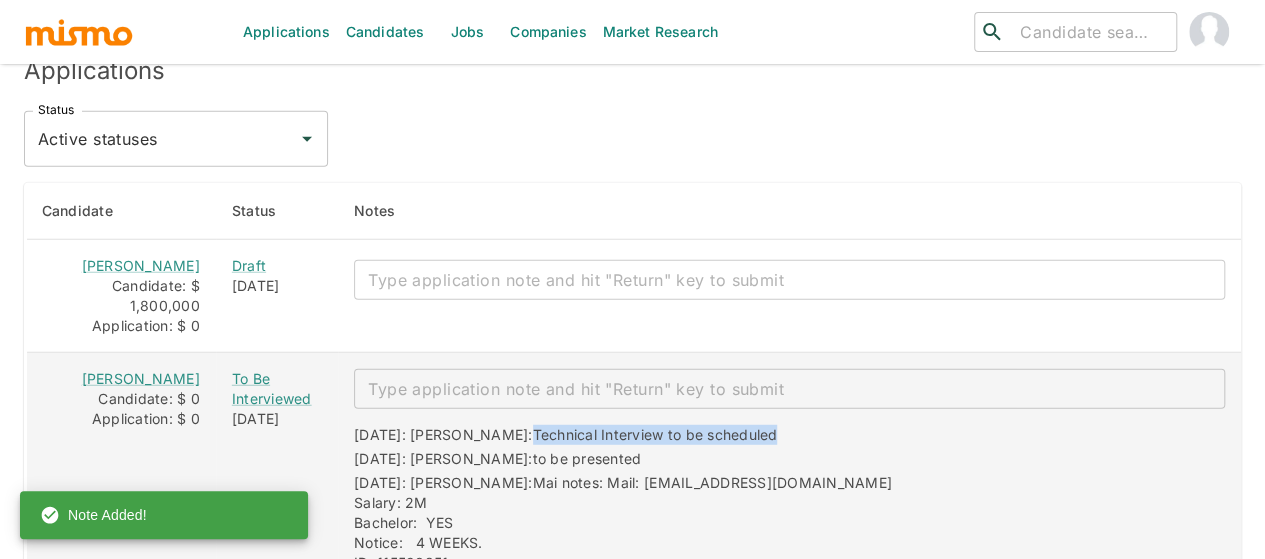 click on "07/22/2025:
Kaiser:  Technical Interview to be scheduled 07/05/2025:
Kaiser:  to be presented 07/05/2025:
Kaiser:  Mai notes: Mail: andres24uru@hotmail.com Salary: 2M Bachelor:  YES Notice:   4 WEEKS.  ID: 115590851 Phone: 71663675 English: b2 Andres has over 9 years of experience as a Data Steward and in Master Data management. He has strong expertise in Data Analytics, SQL, reporting with Tableau and Power BI, as well as advanced Excel skills. He holds a Bachelor's degree in Business Administration and has a B2+ level of English proficiency." at bounding box center (781, 541) 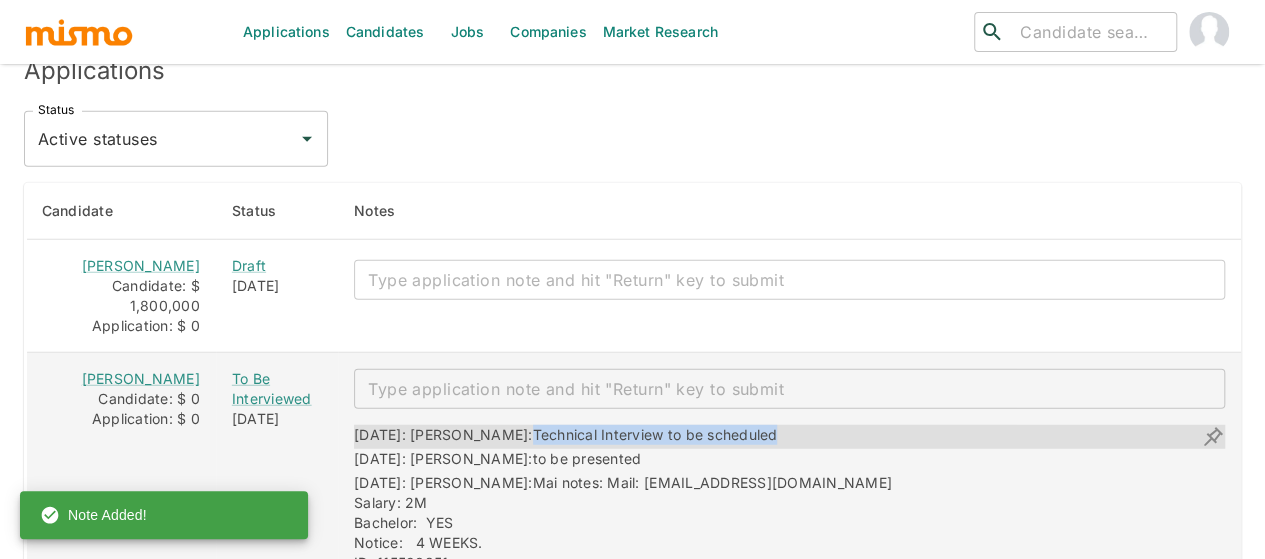 copy on "Technical Interview to be scheduled" 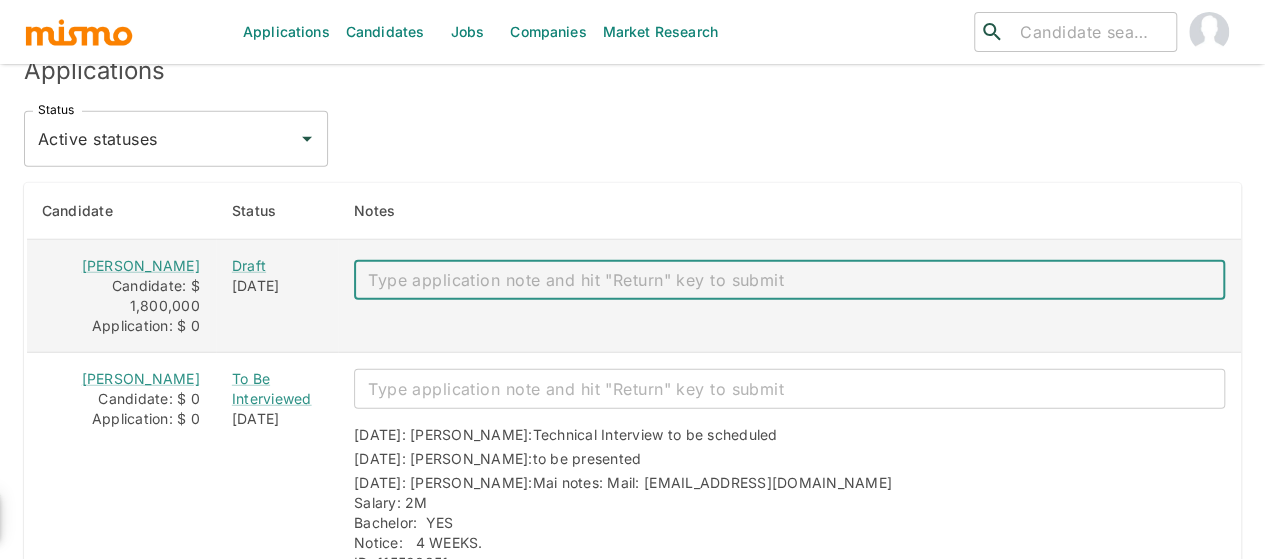 click at bounding box center [789, 280] 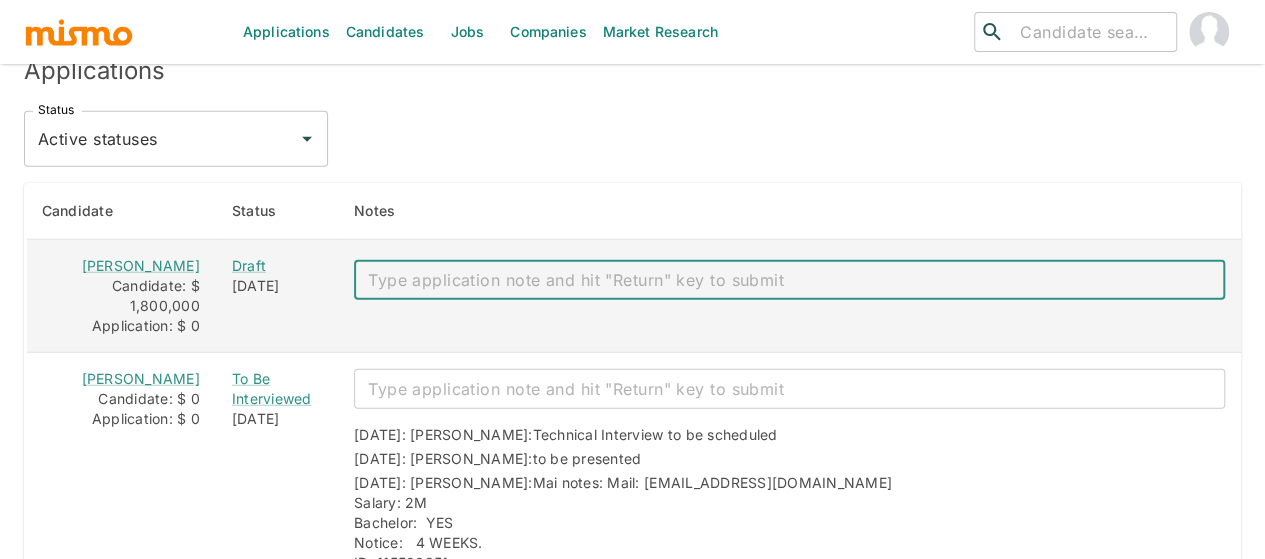 paste on "Technical Interview to be scheduled" 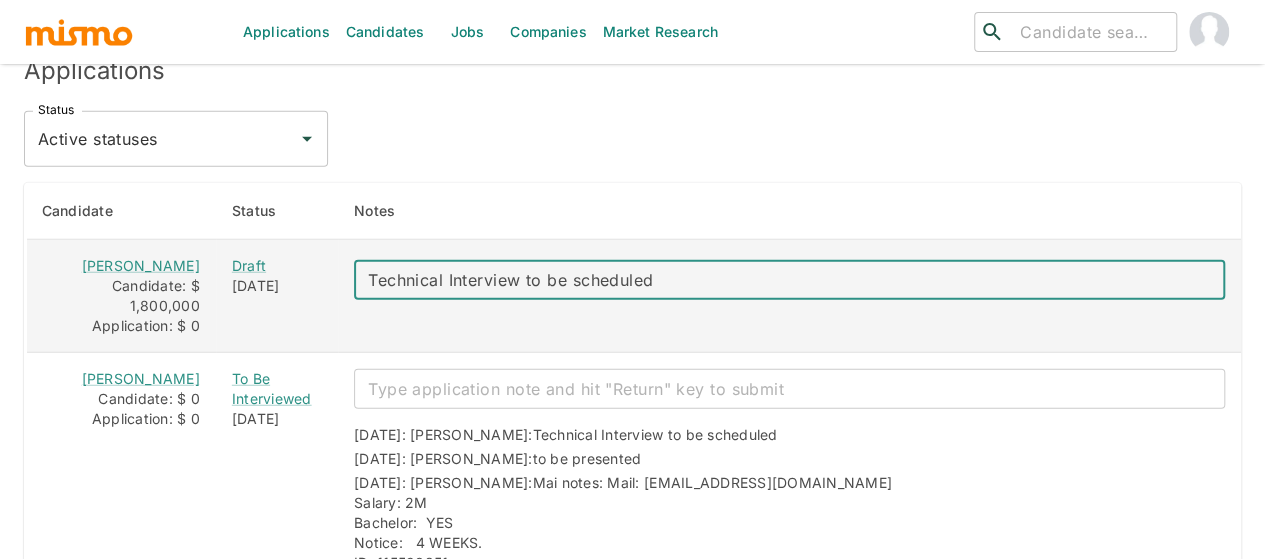 type 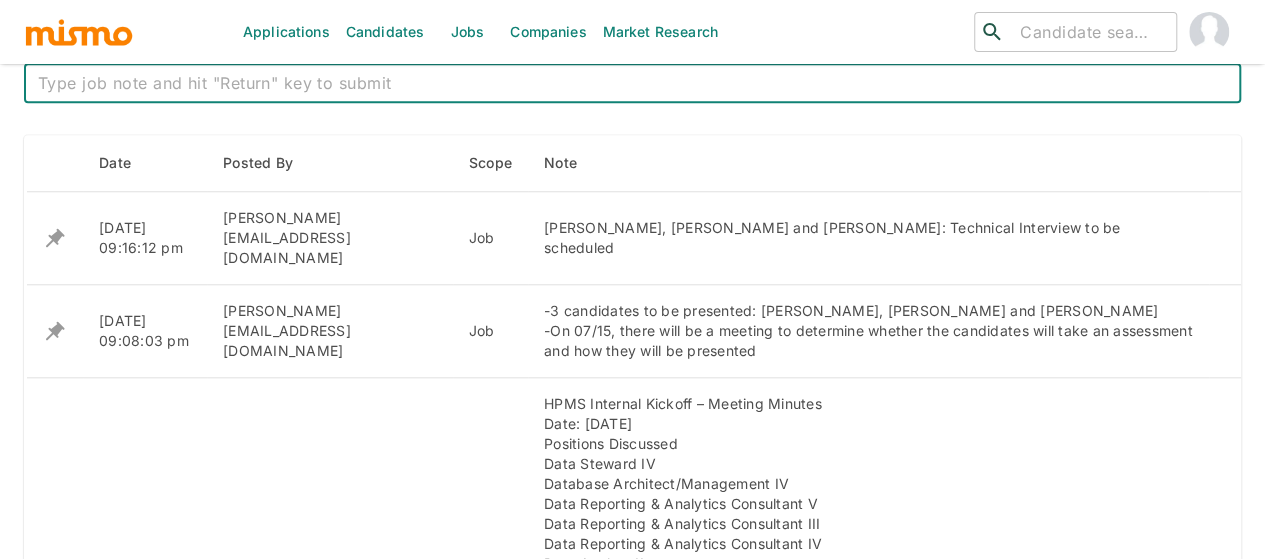 scroll, scrollTop: 720, scrollLeft: 0, axis: vertical 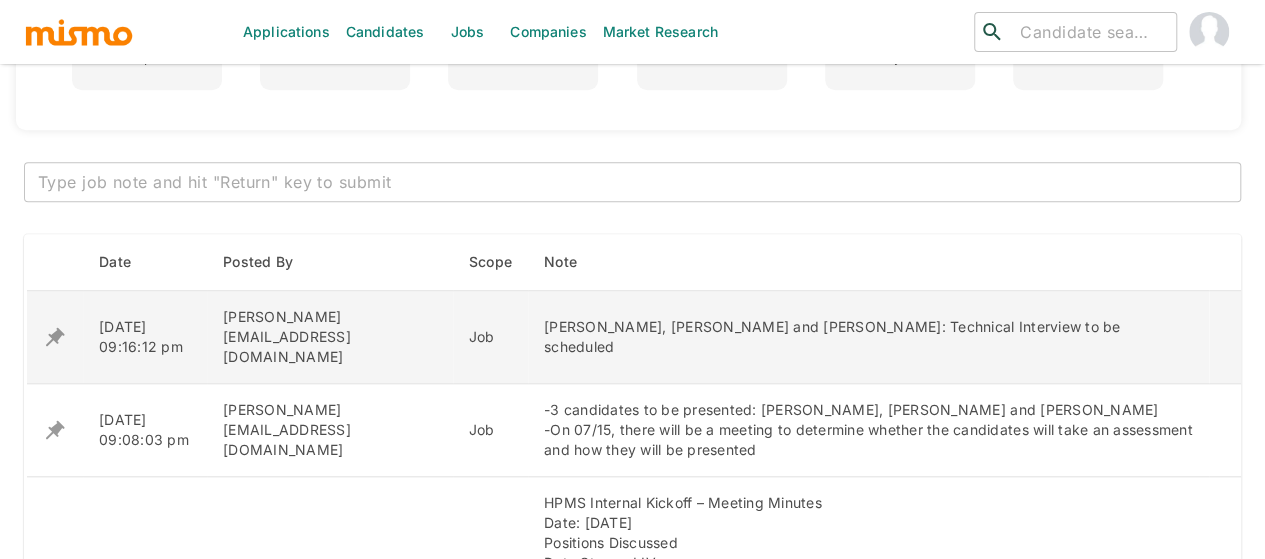 drag, startPoint x: 1134, startPoint y: 321, endPoint x: 524, endPoint y: 324, distance: 610.0074 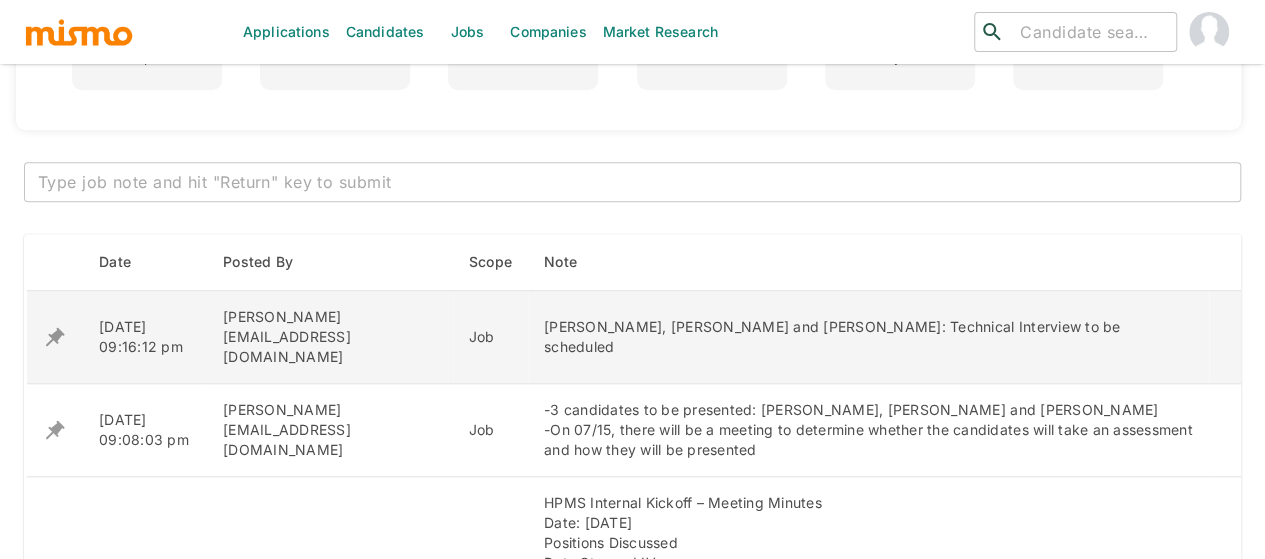 click on "[PERSON_NAME], [PERSON_NAME] and [PERSON_NAME]: Technical Interview to be scheduled" at bounding box center (868, 337) 